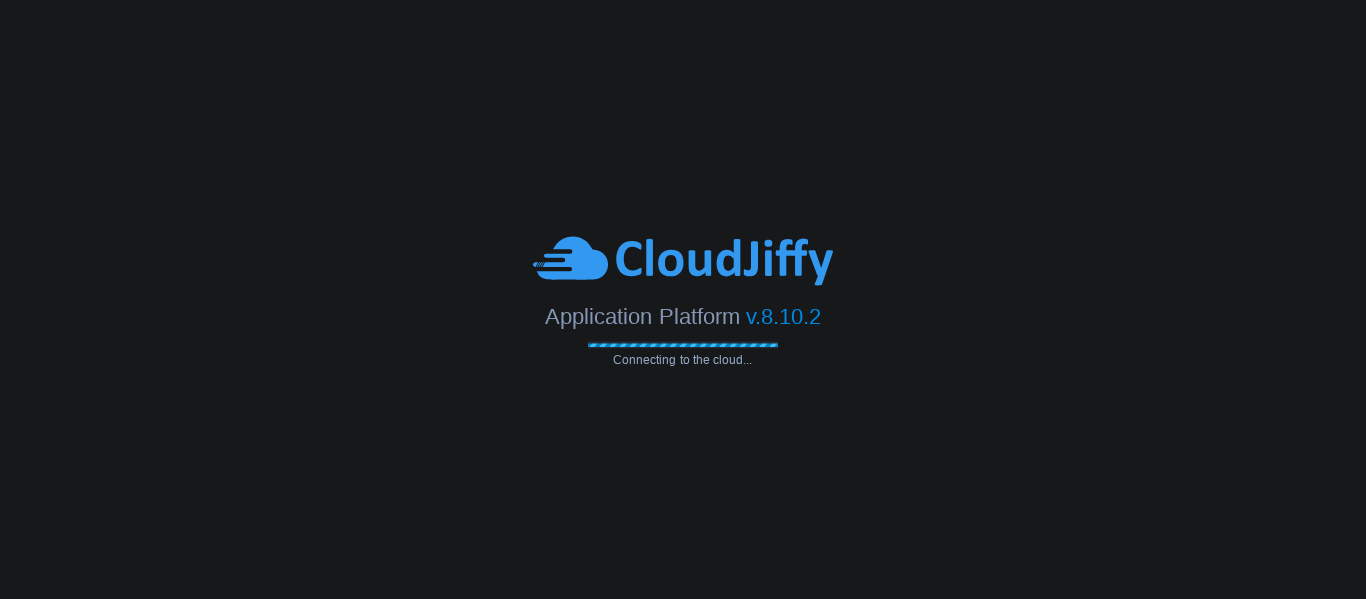scroll, scrollTop: 0, scrollLeft: 0, axis: both 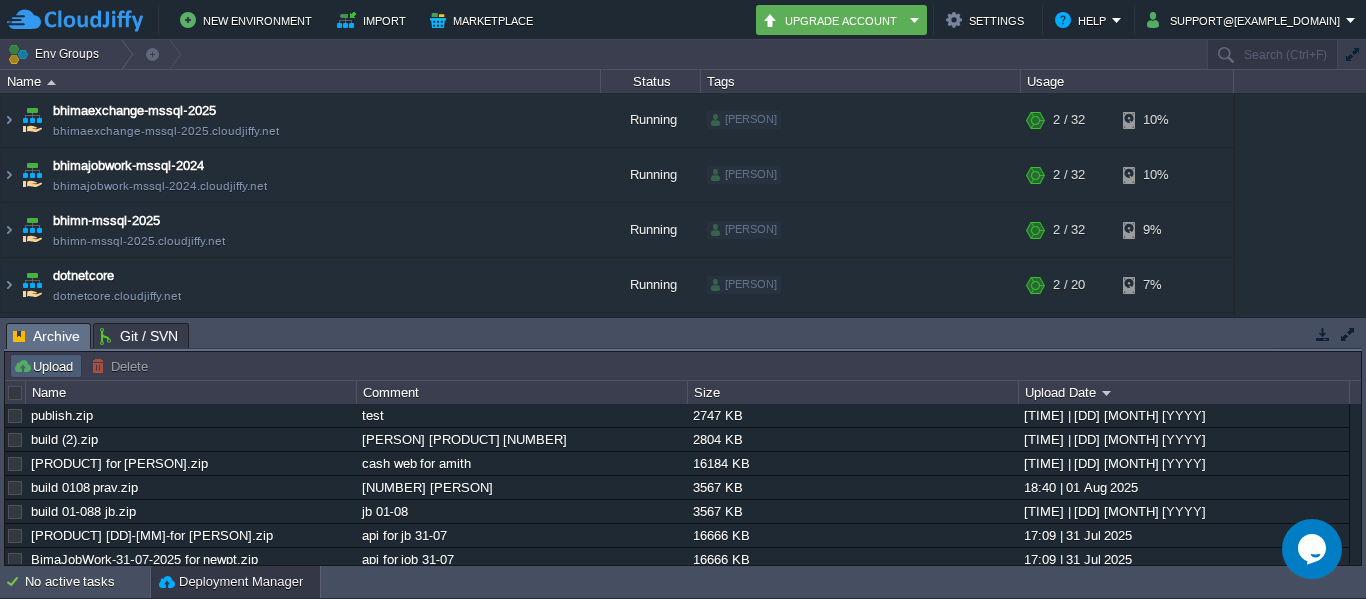 click on "Upload" at bounding box center (46, 366) 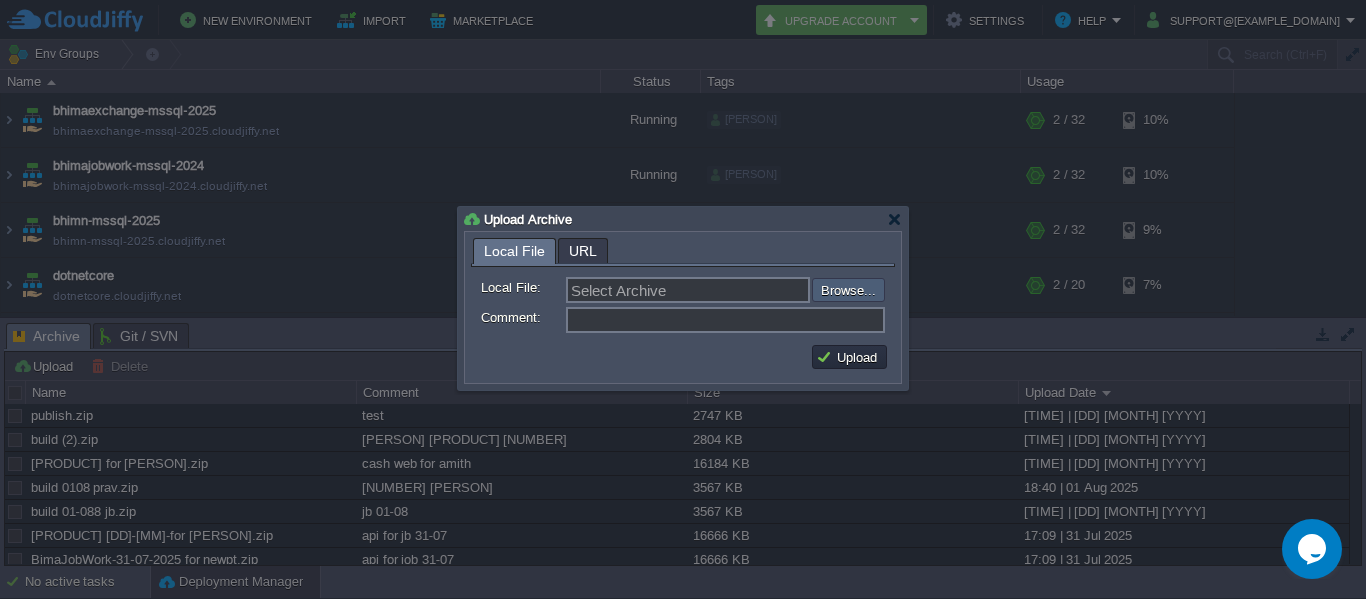 click at bounding box center [758, 290] 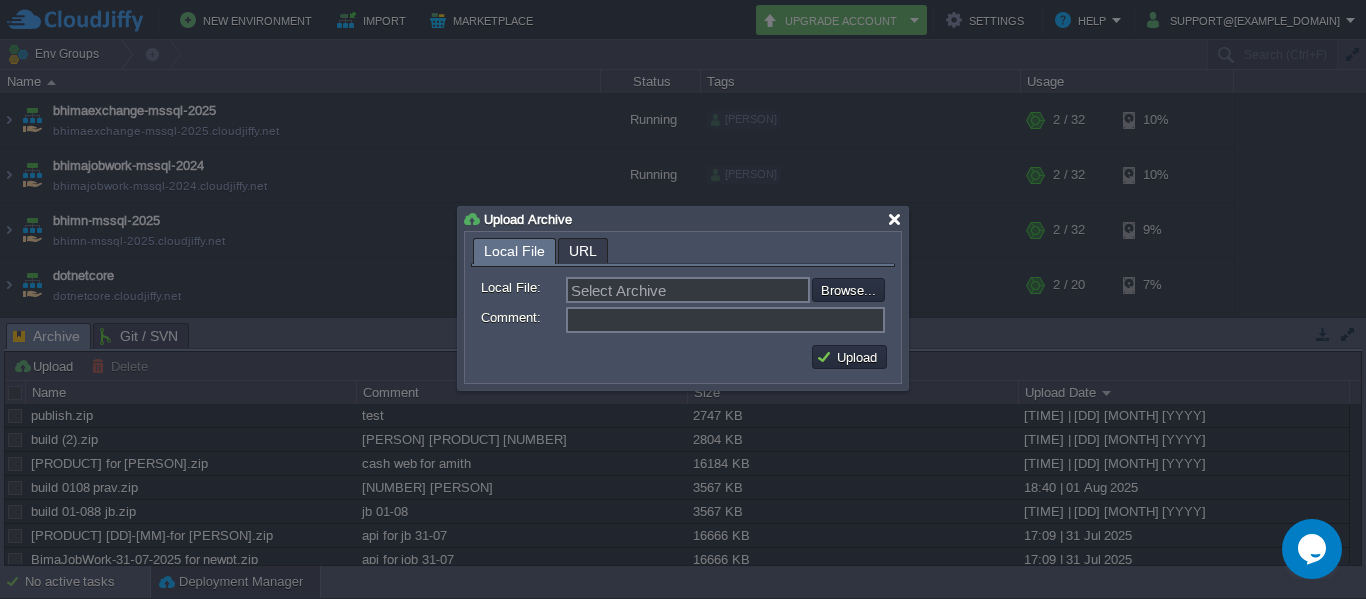 click at bounding box center (894, 219) 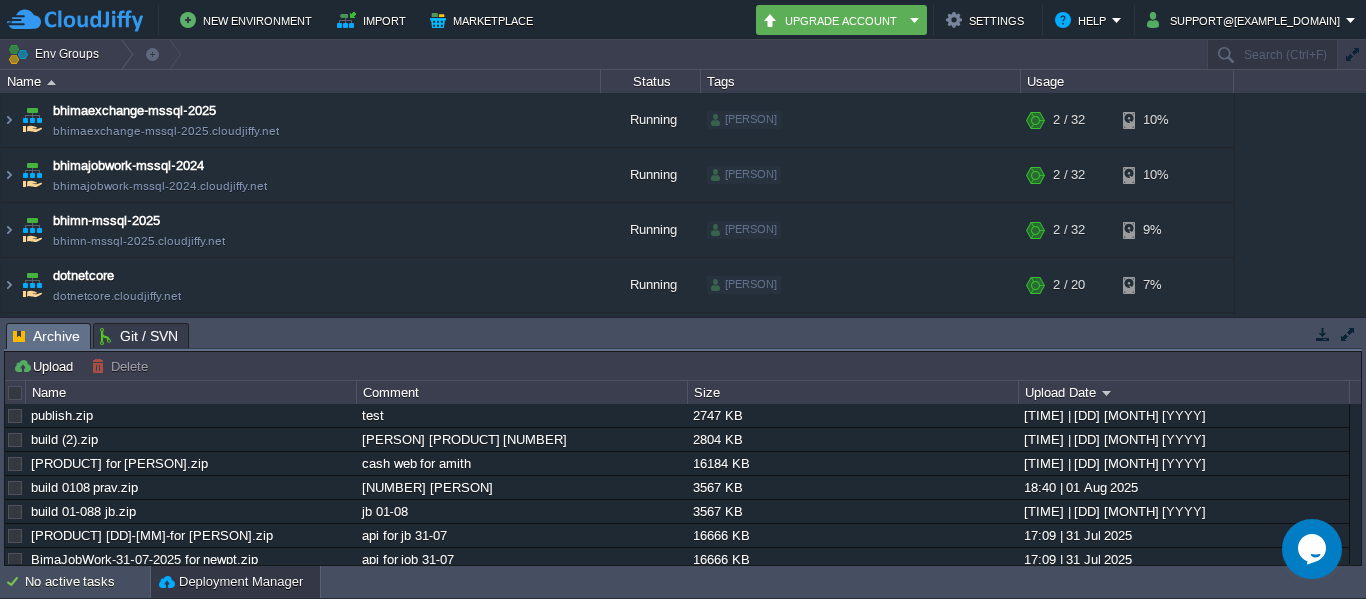 click on "Upload" at bounding box center [46, 366] 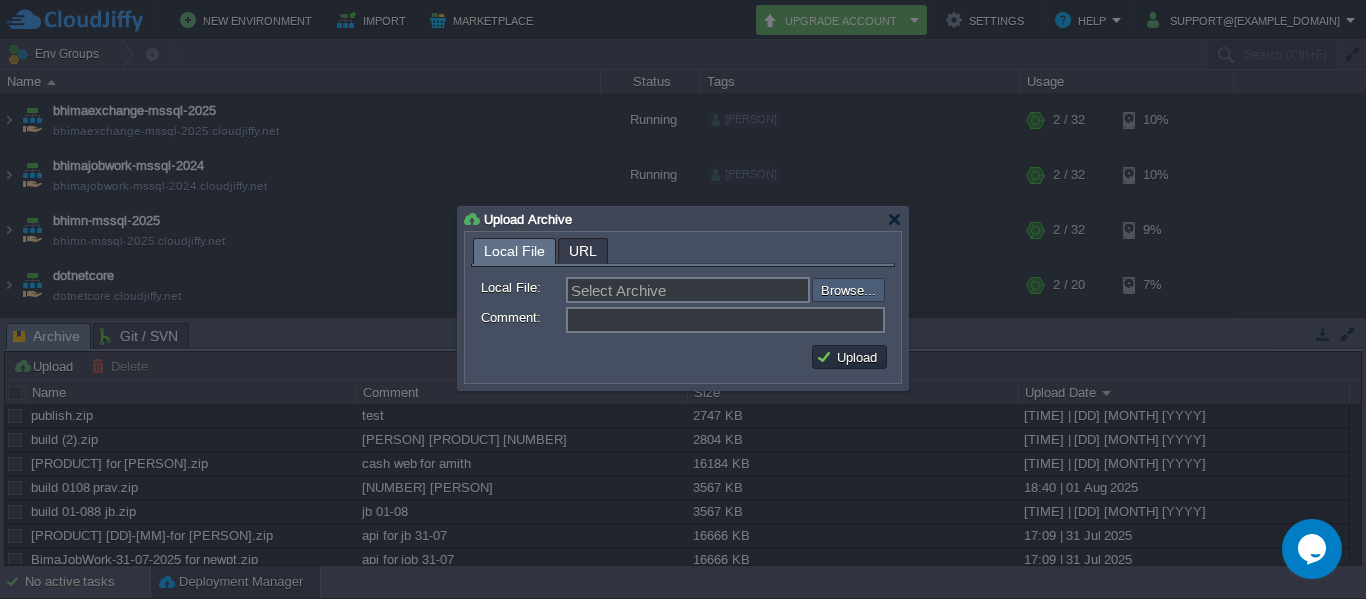 click at bounding box center (758, 290) 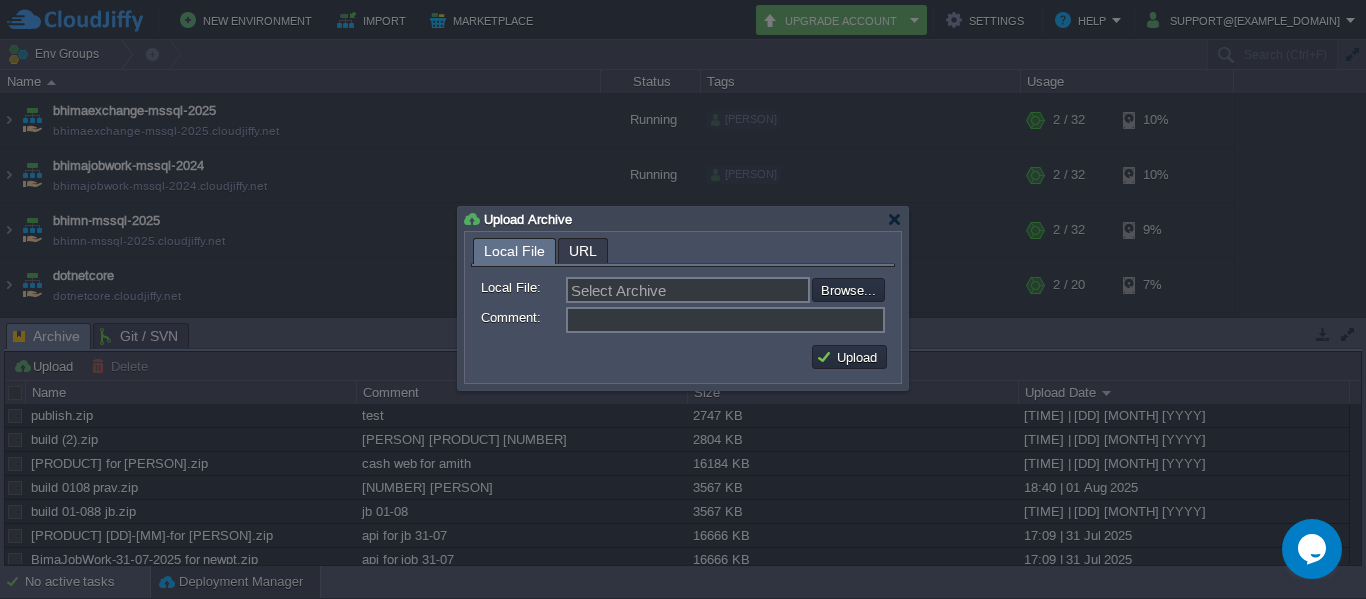 type on "C:\fakepath\build for [PERSON] [PRODUCT].zip" 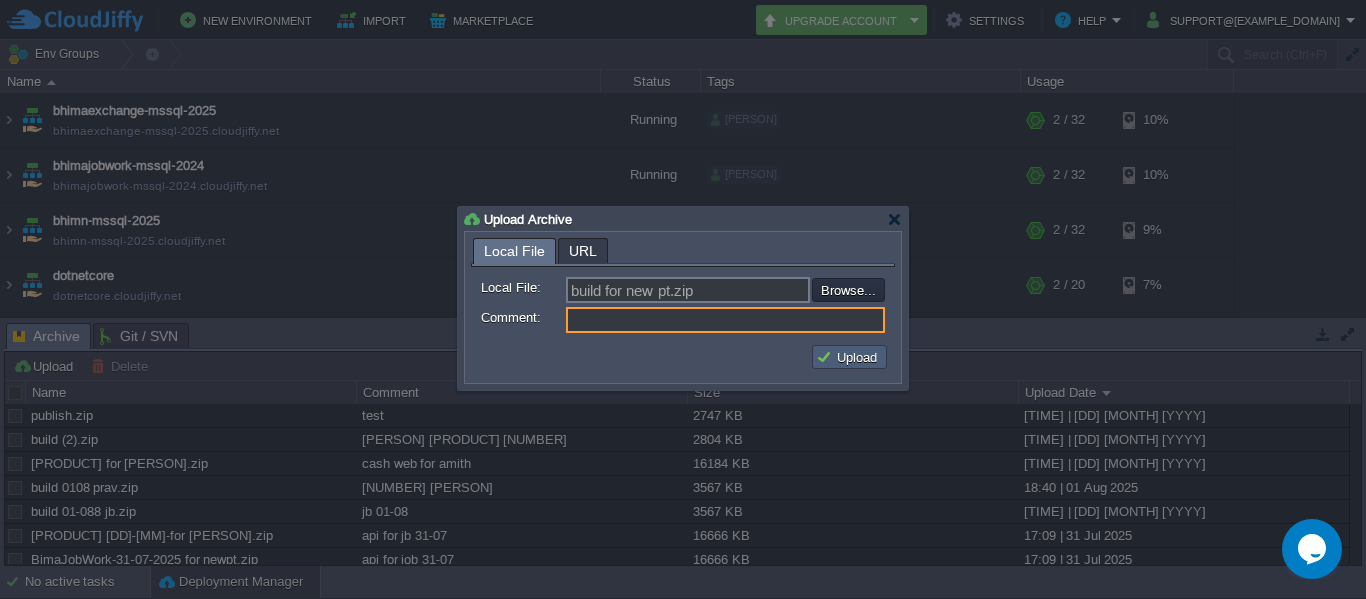 click on "Upload" at bounding box center [849, 357] 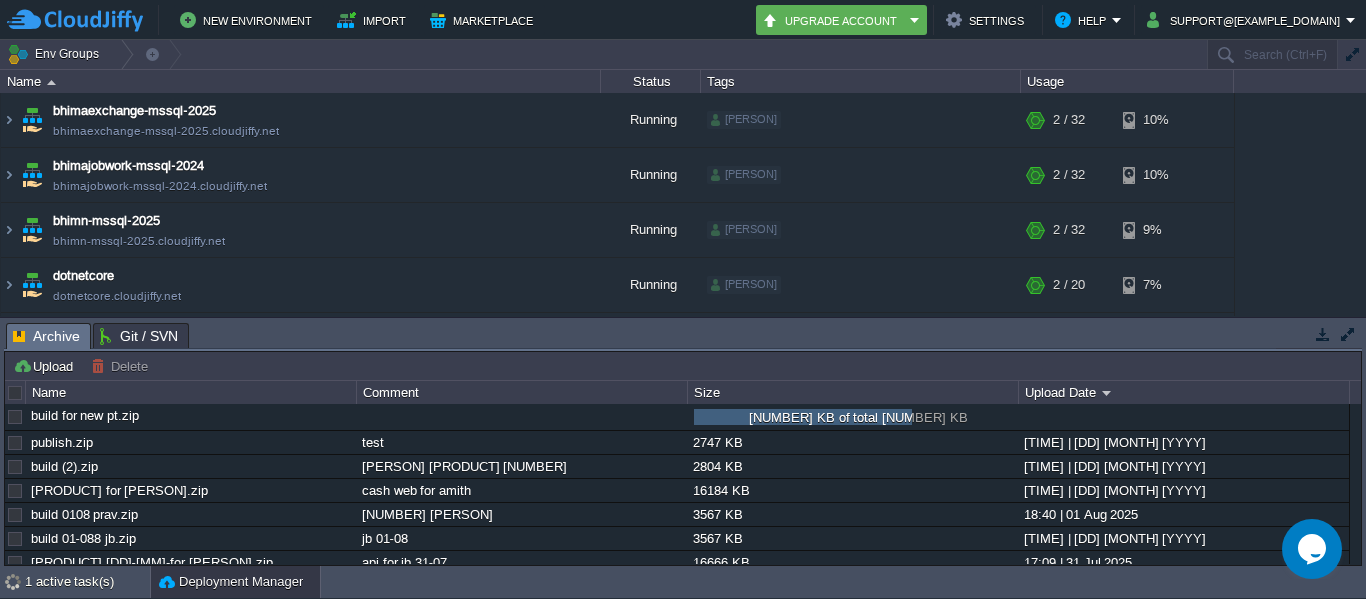 scroll, scrollTop: 0, scrollLeft: 0, axis: both 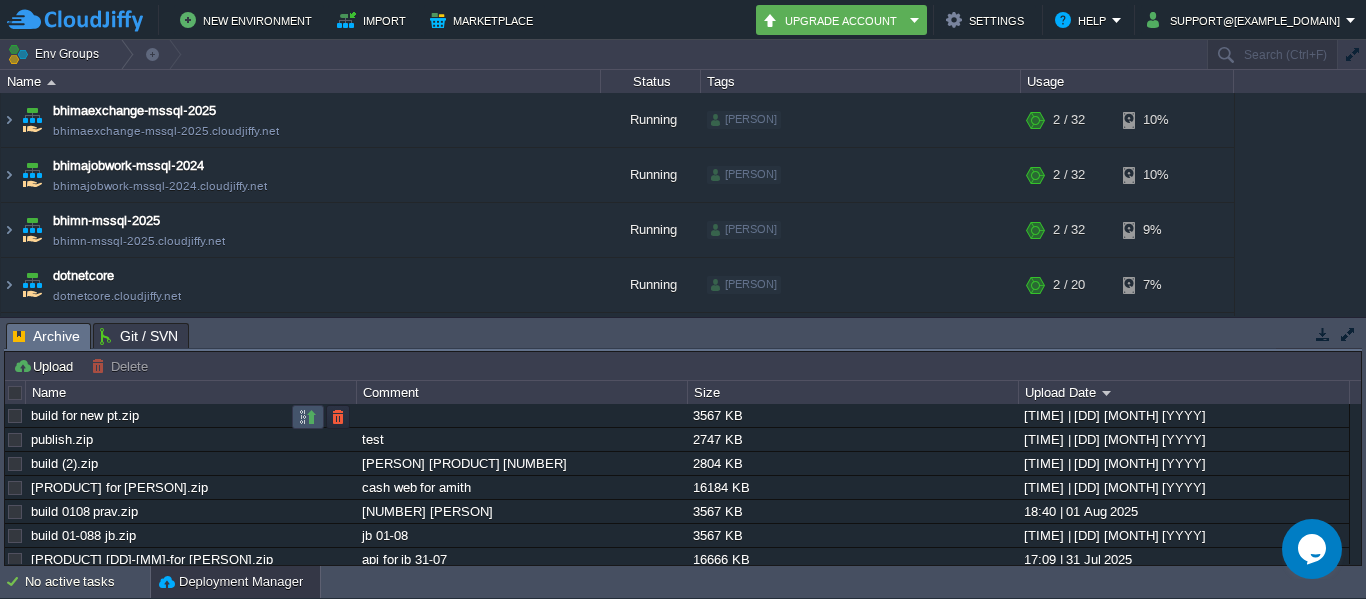 click at bounding box center (308, 417) 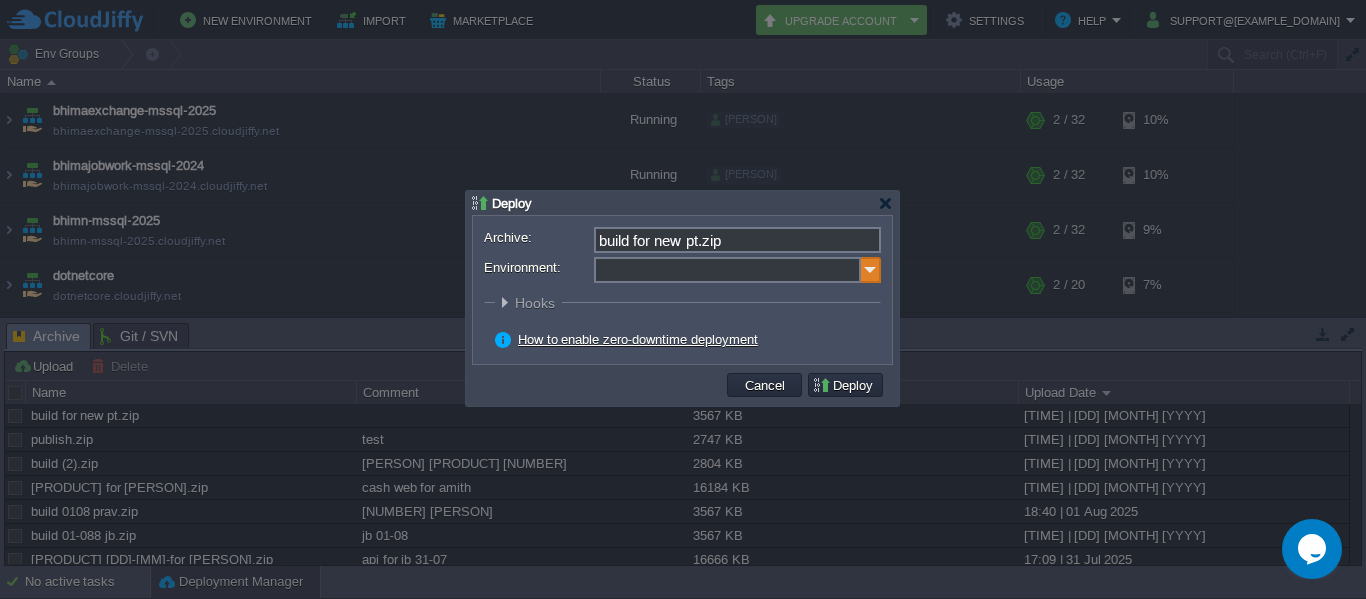 click at bounding box center (871, 270) 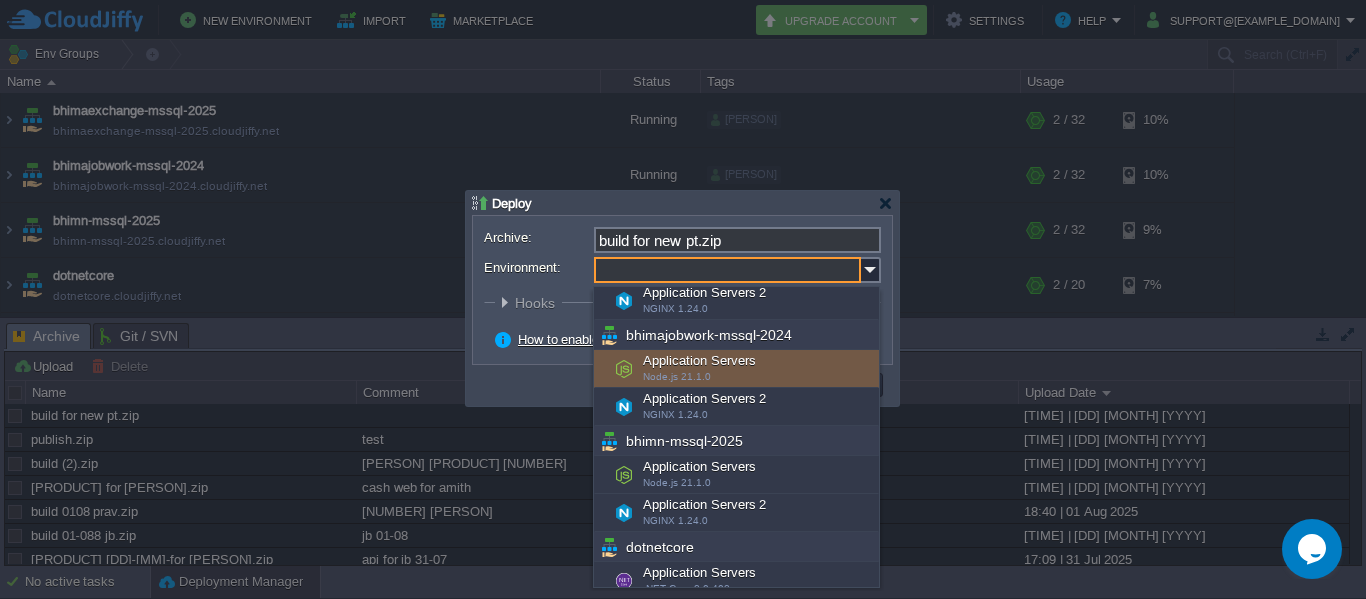 scroll, scrollTop: 0, scrollLeft: 0, axis: both 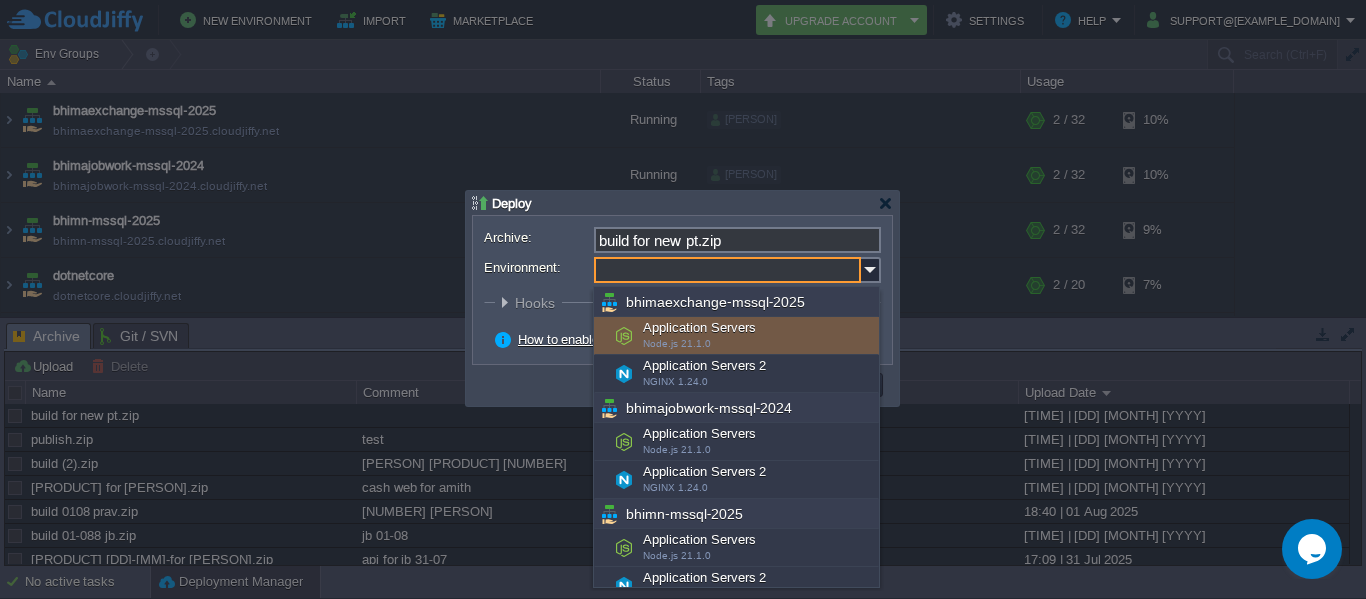 click at bounding box center (683, 299) 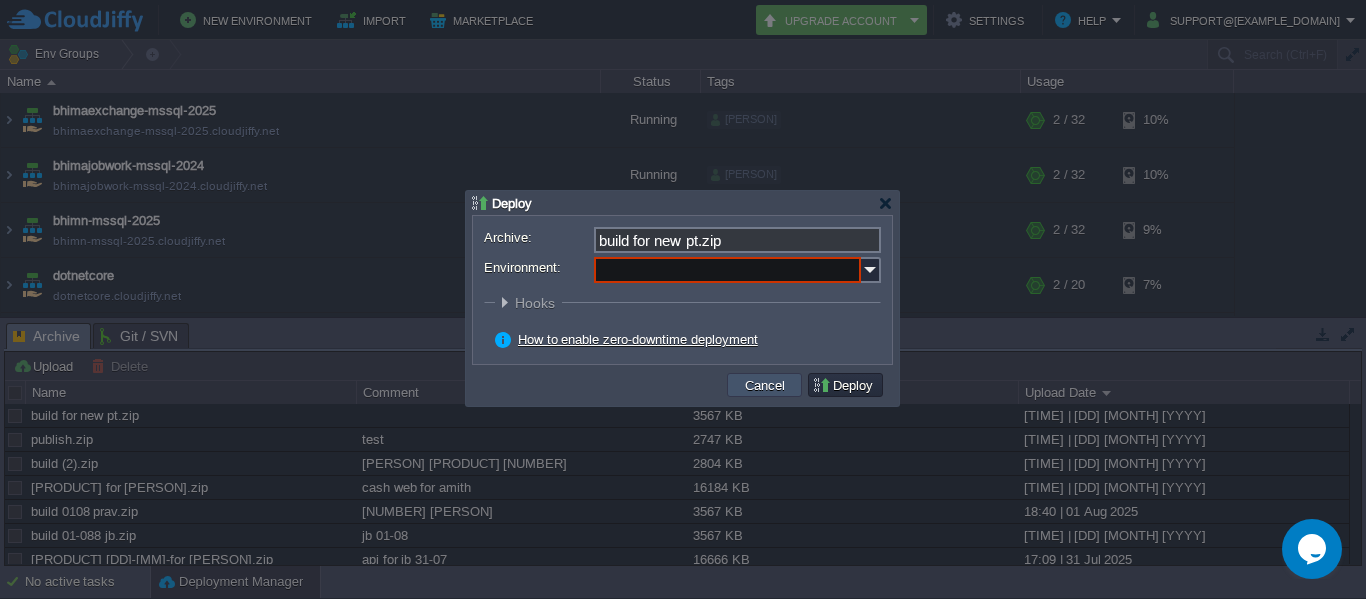 click on "Cancel" at bounding box center [765, 385] 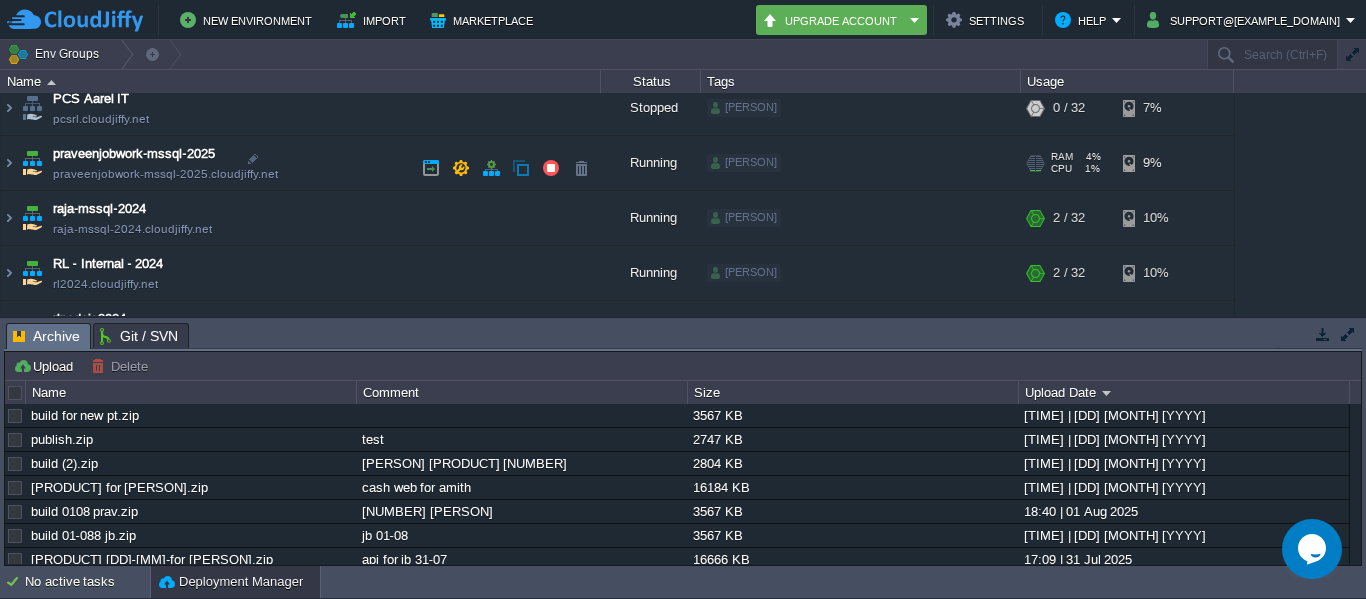 scroll, scrollTop: 292, scrollLeft: 0, axis: vertical 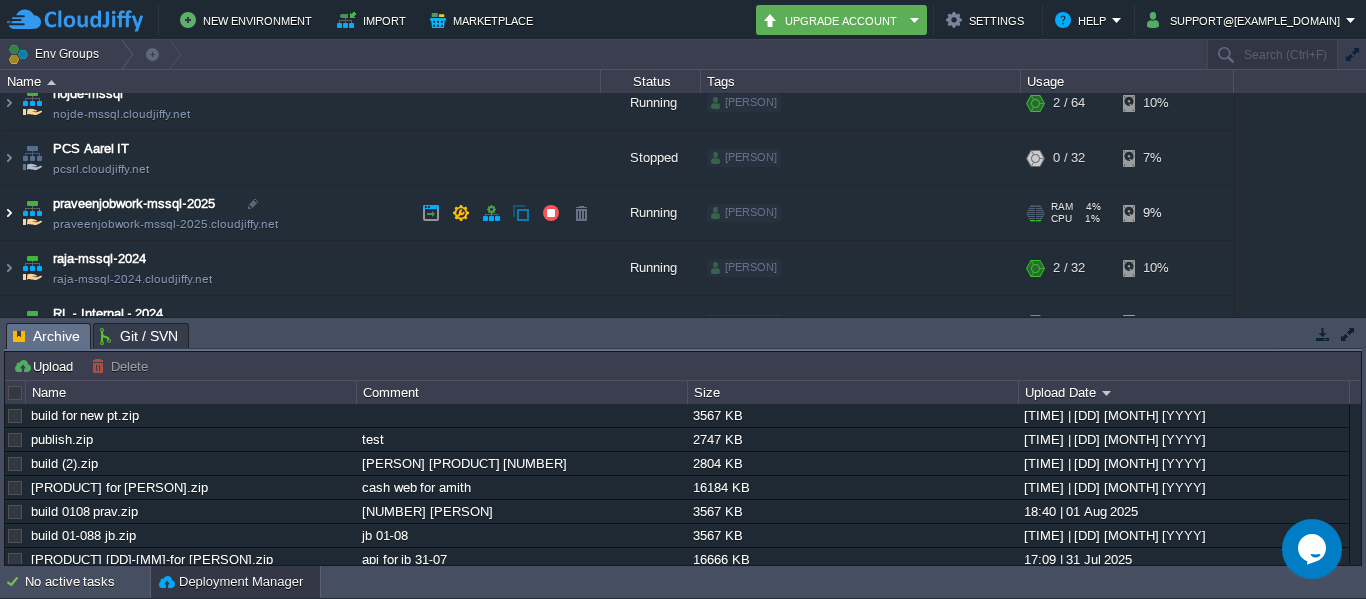 click at bounding box center [9, 213] 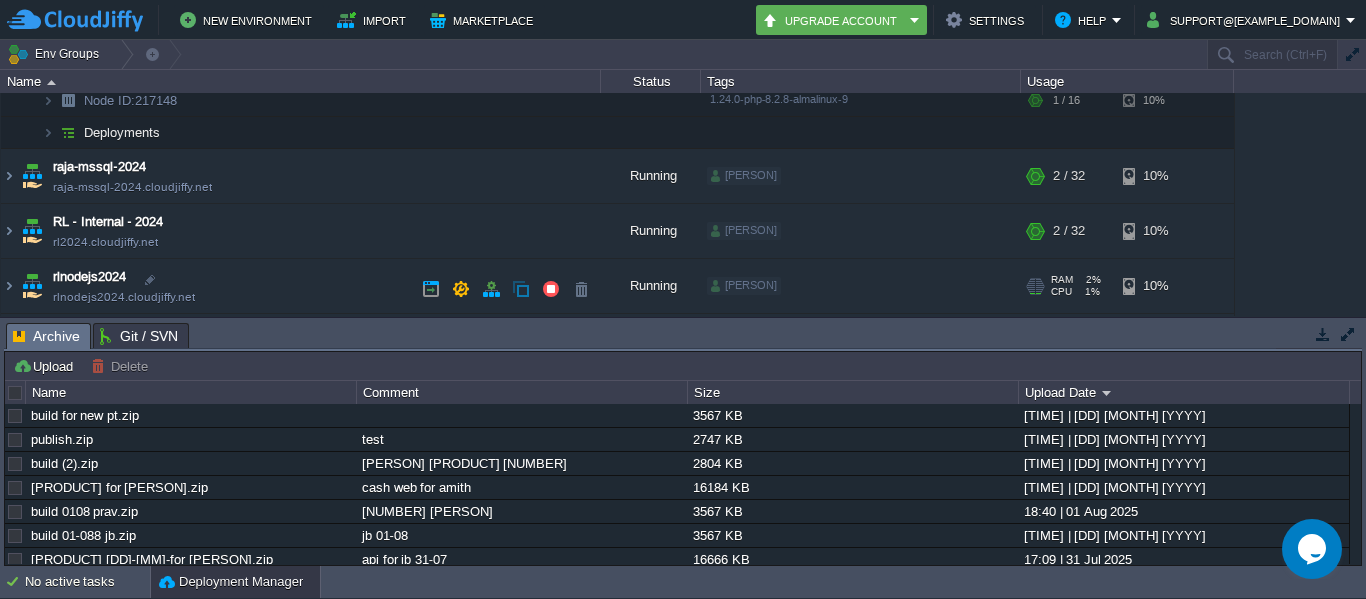 scroll, scrollTop: 592, scrollLeft: 0, axis: vertical 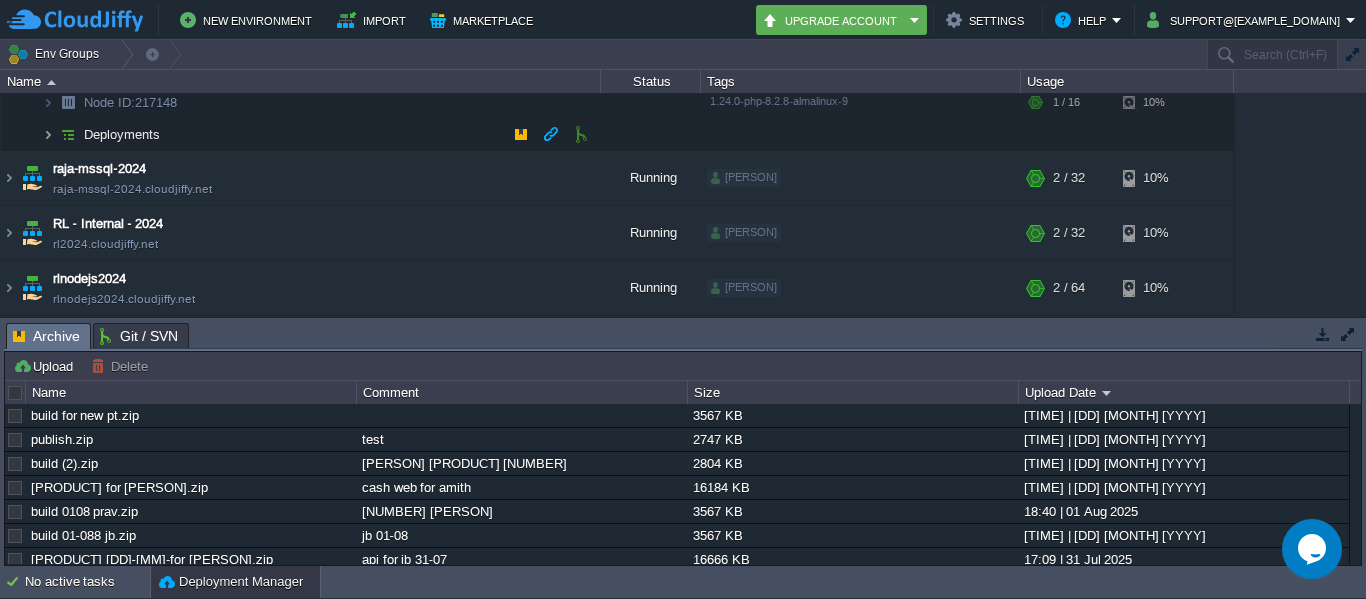 click at bounding box center [48, 134] 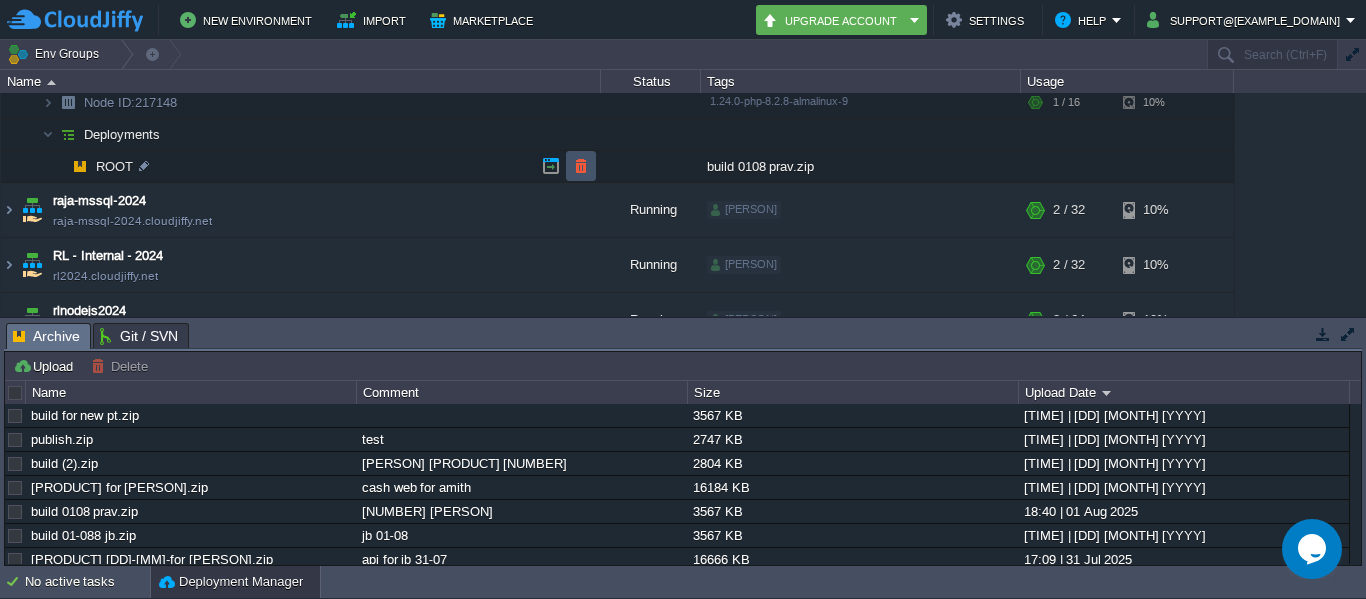 click at bounding box center (581, 166) 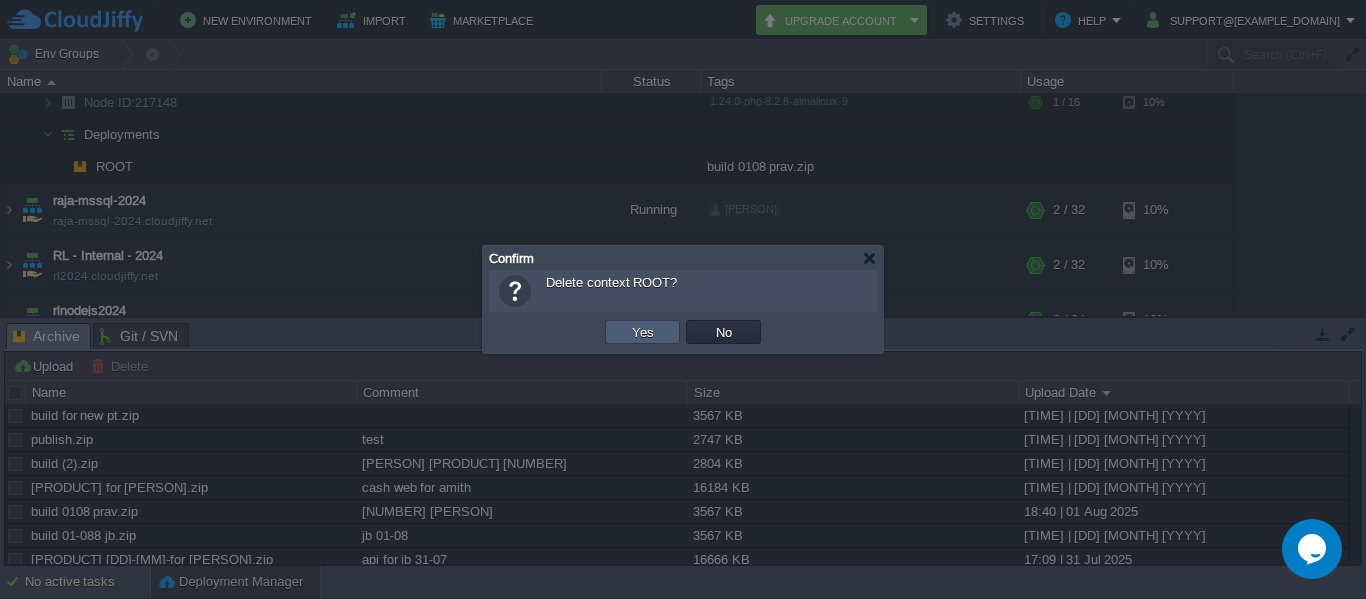 click on "Yes" at bounding box center (643, 332) 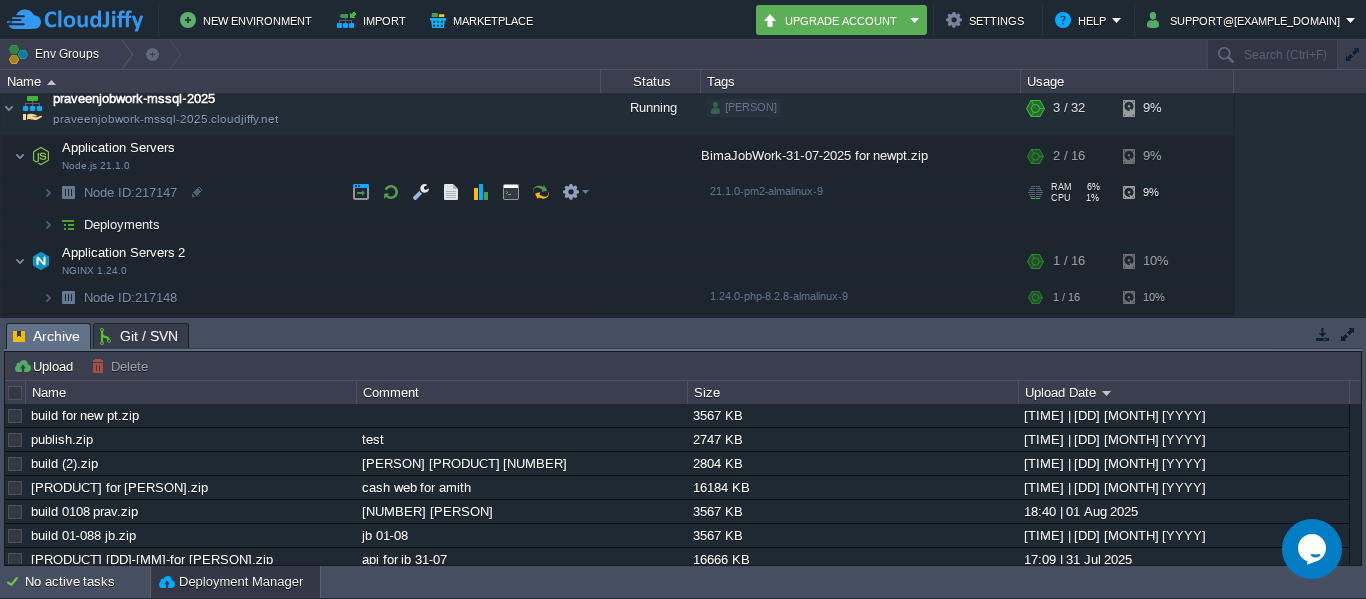 scroll, scrollTop: 349, scrollLeft: 0, axis: vertical 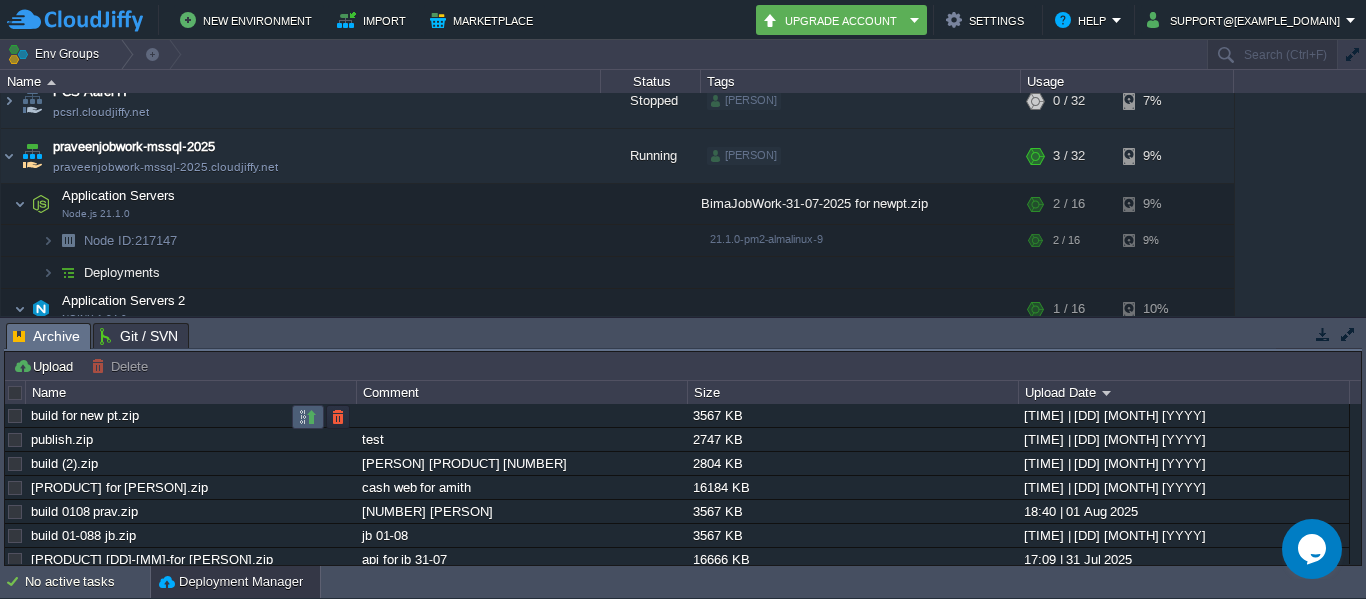 click at bounding box center [308, 417] 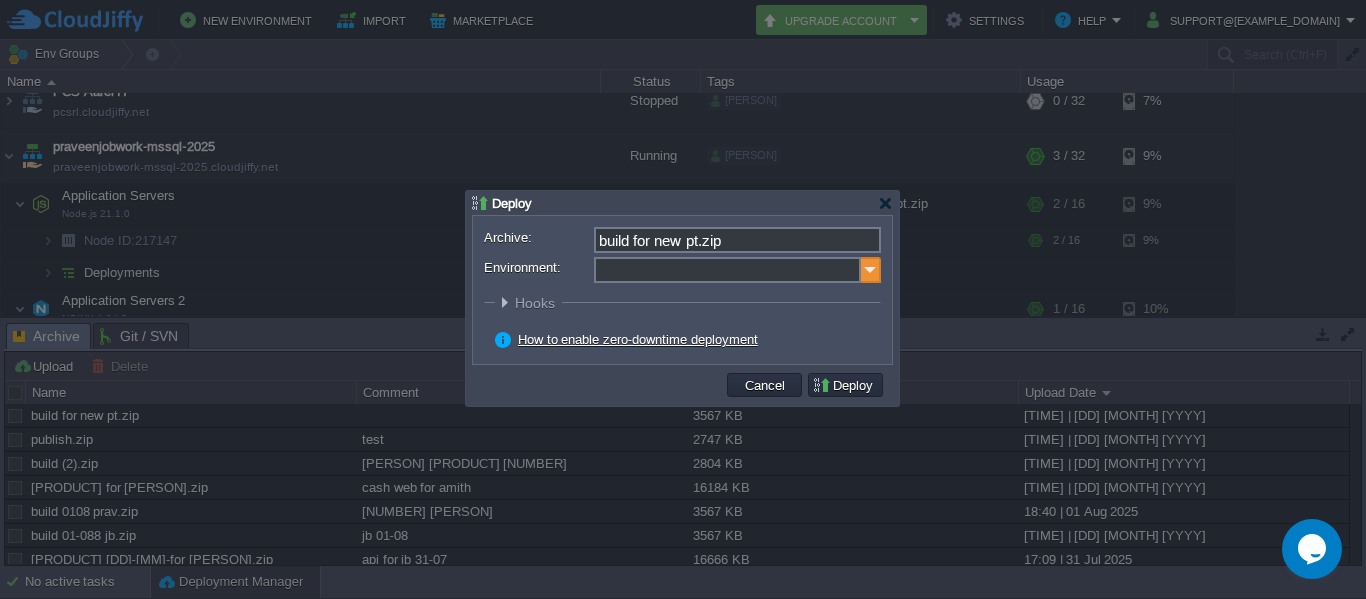 click at bounding box center [871, 270] 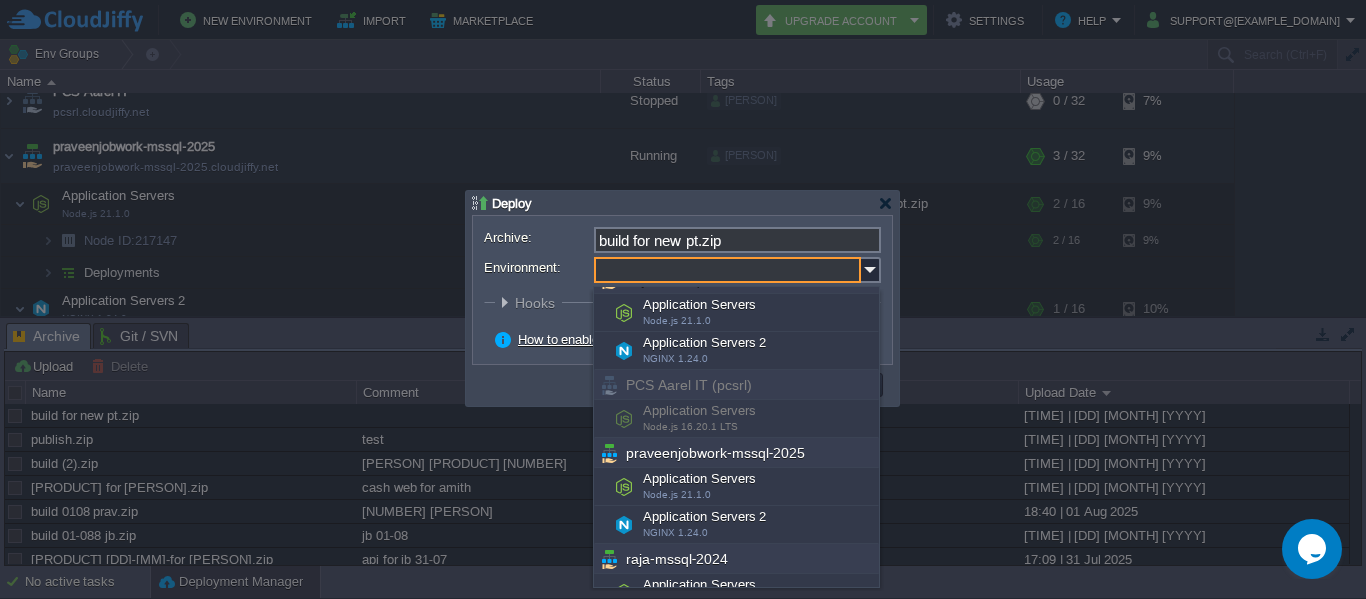 scroll, scrollTop: 600, scrollLeft: 0, axis: vertical 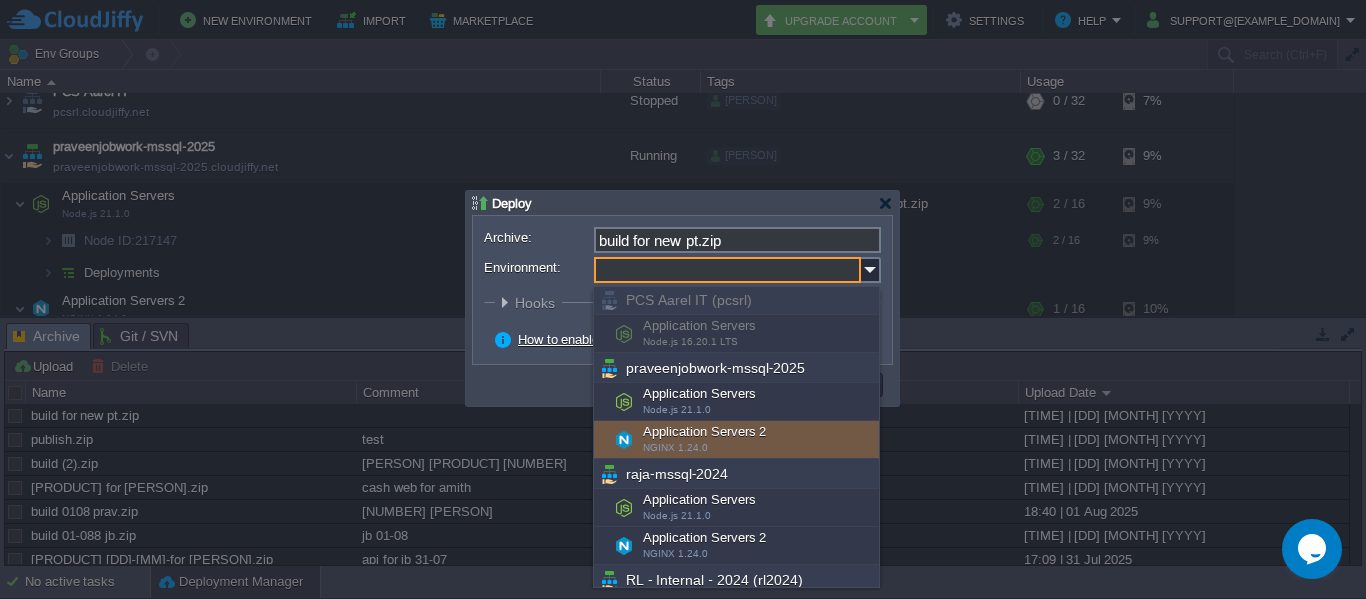 click on "Application Servers 2 NGINX 1.24.0" at bounding box center [736, 440] 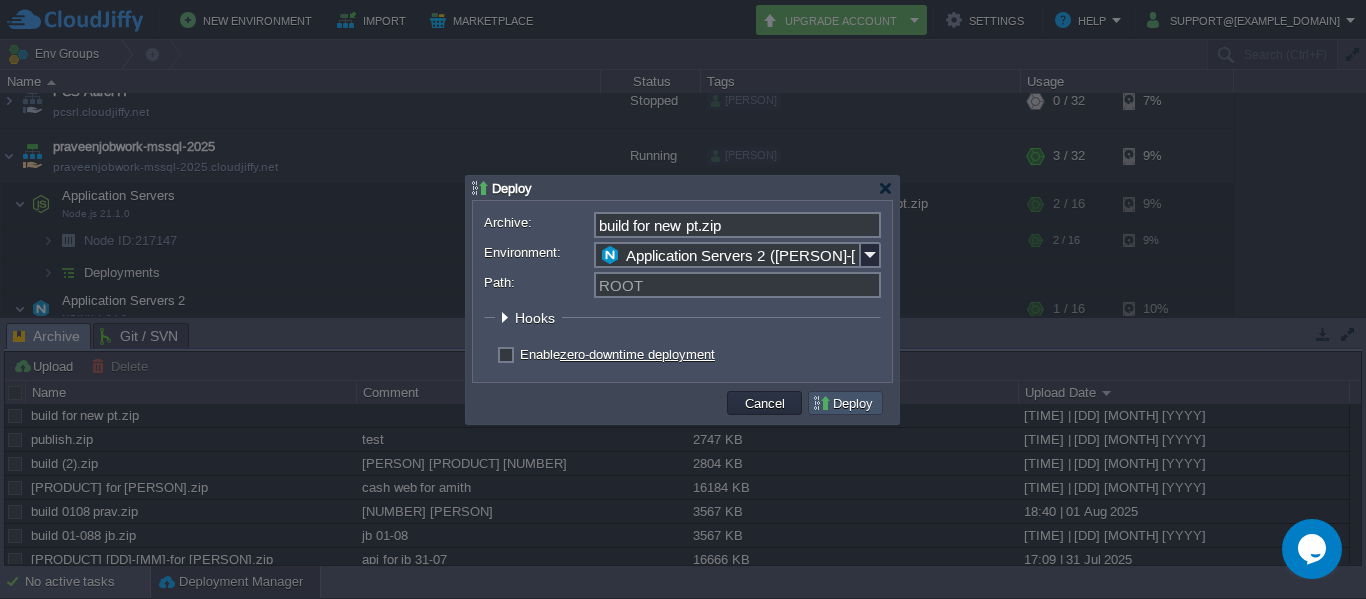 click on "Deploy" at bounding box center (845, 403) 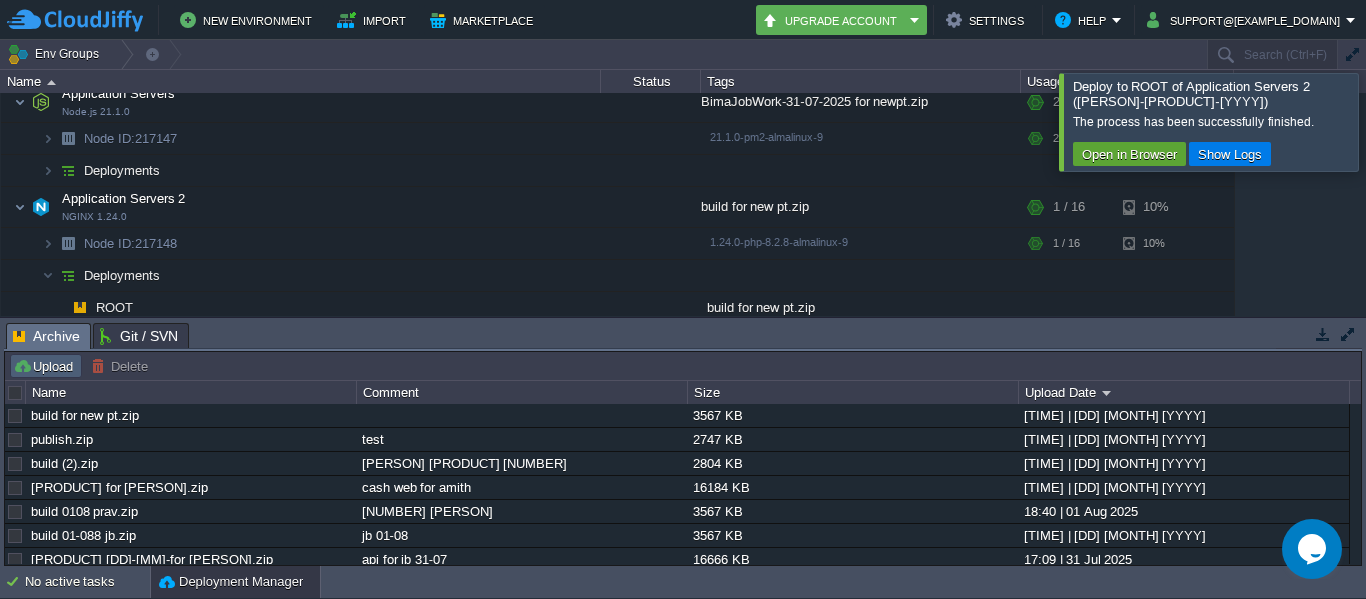 click on "Upload" at bounding box center [46, 366] 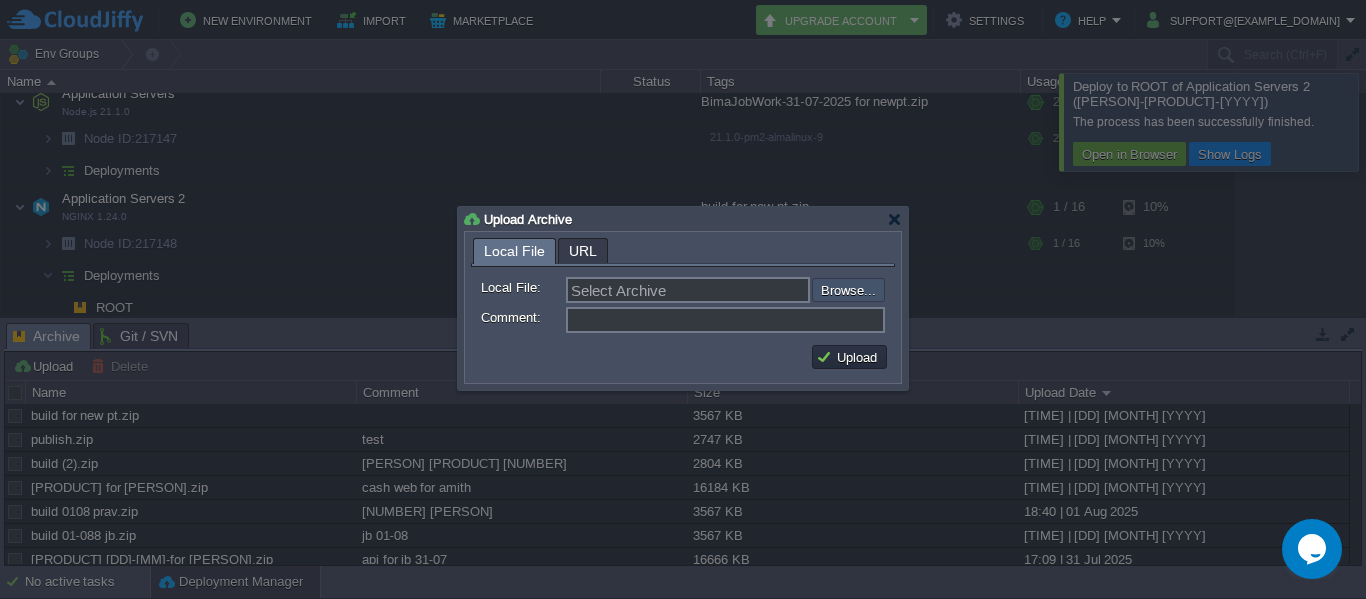 click at bounding box center [758, 290] 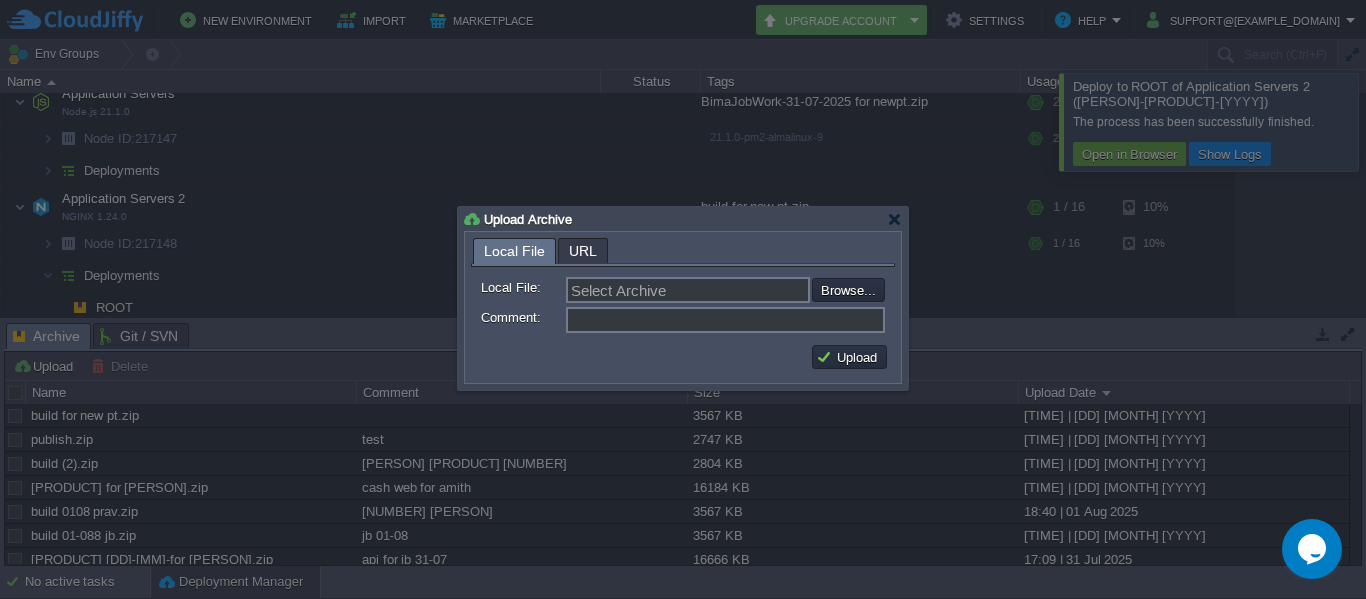 type on "C:\fakepath\build for [PERSON] [NUMBER].zip" 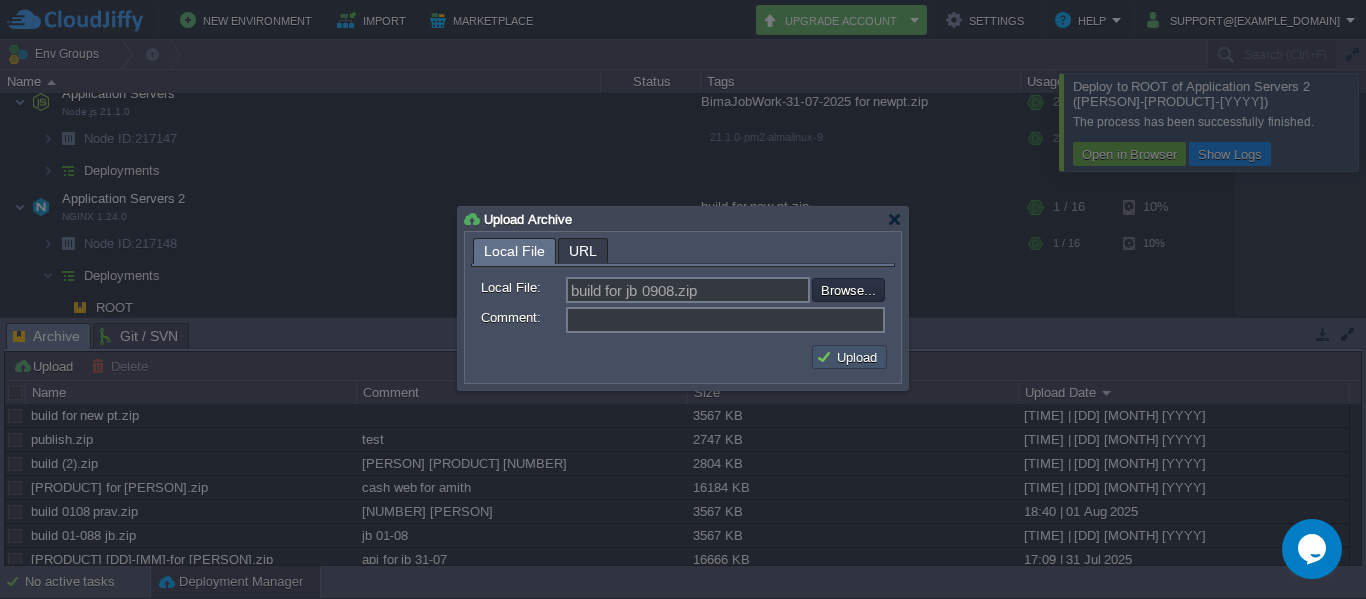 click on "Upload" at bounding box center (849, 357) 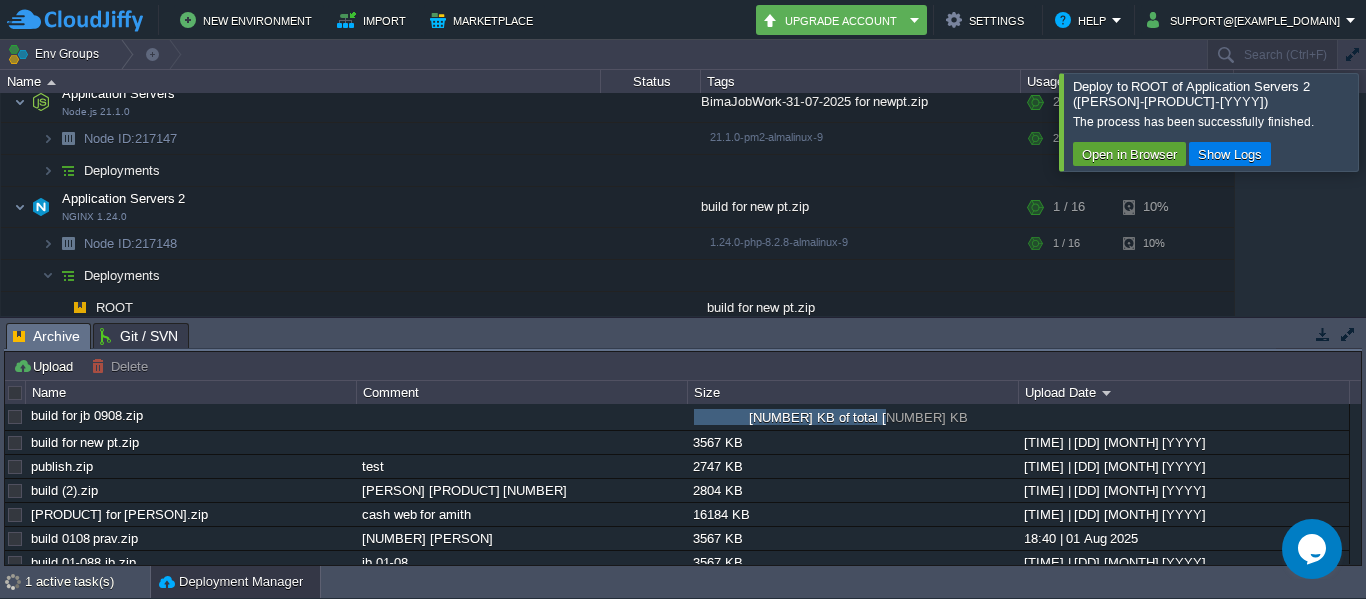 scroll, scrollTop: 0, scrollLeft: 0, axis: both 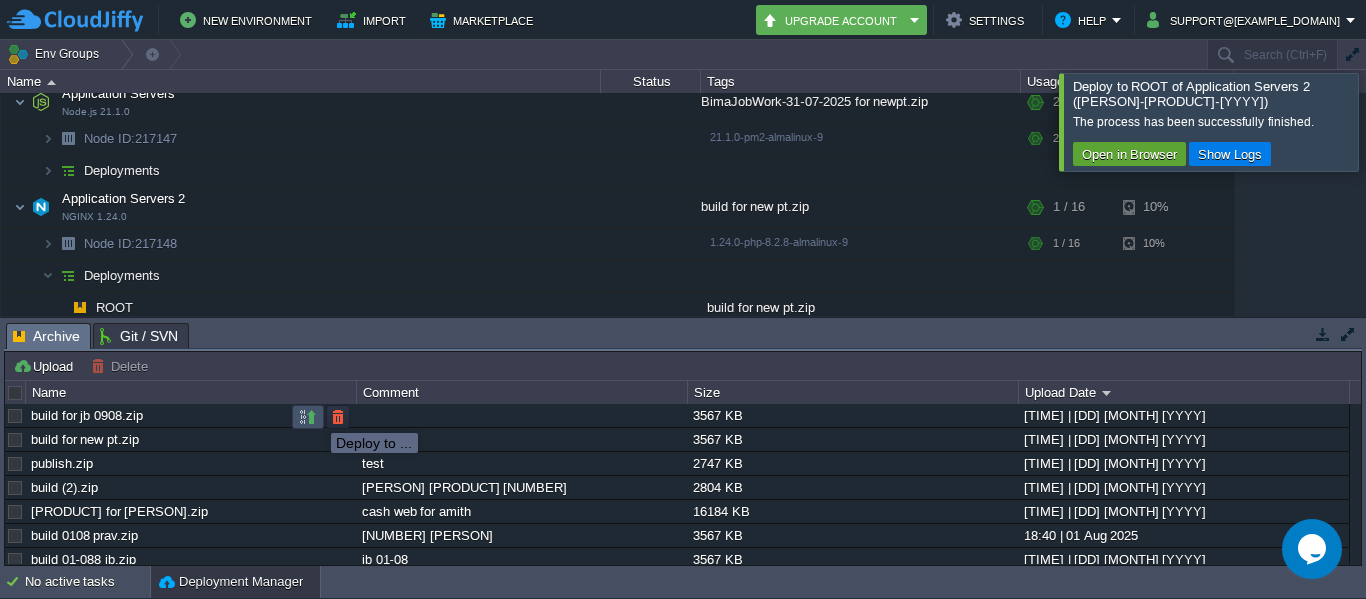 click at bounding box center (308, 417) 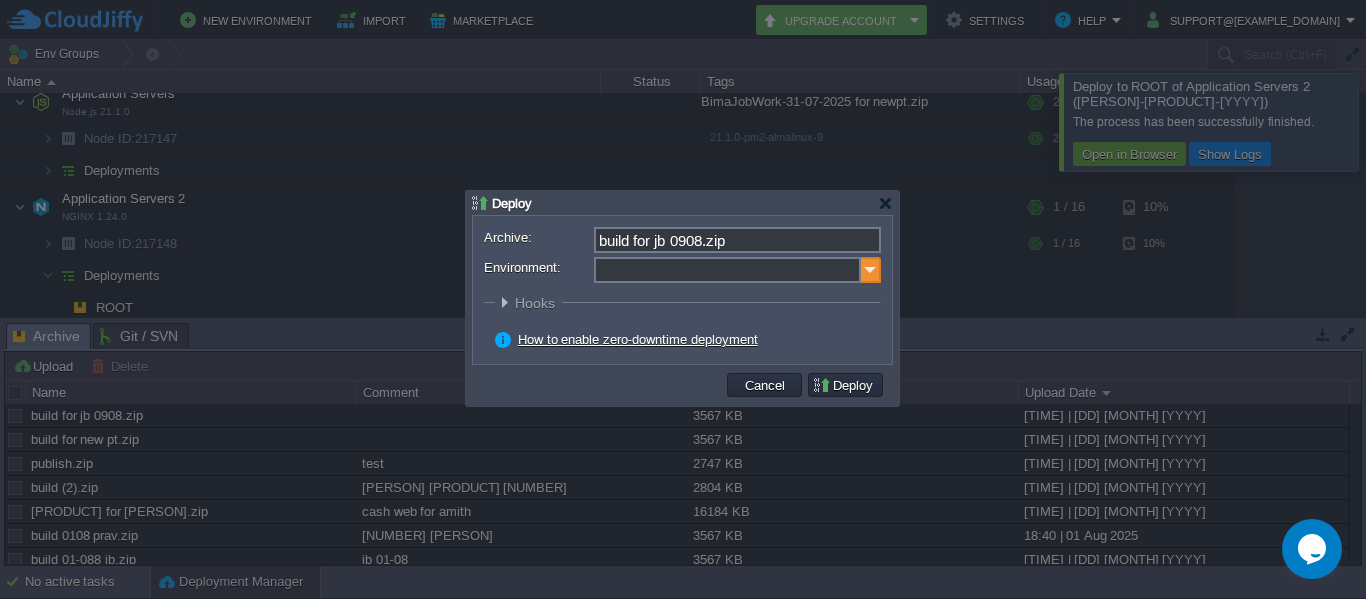click on "Archive: build for [PERSON] [NUMBER].zip Environment:  : ROOT   Hooks  Pre   Build Post   Pre   Deploy Post   Pre   Update Post   Deploy Strategy Simultaneous deployment Sequential deployment with delay   30 sec Enable  zero-downtime deployment How to enable zero-downtime deployment" at bounding box center (682, 290) 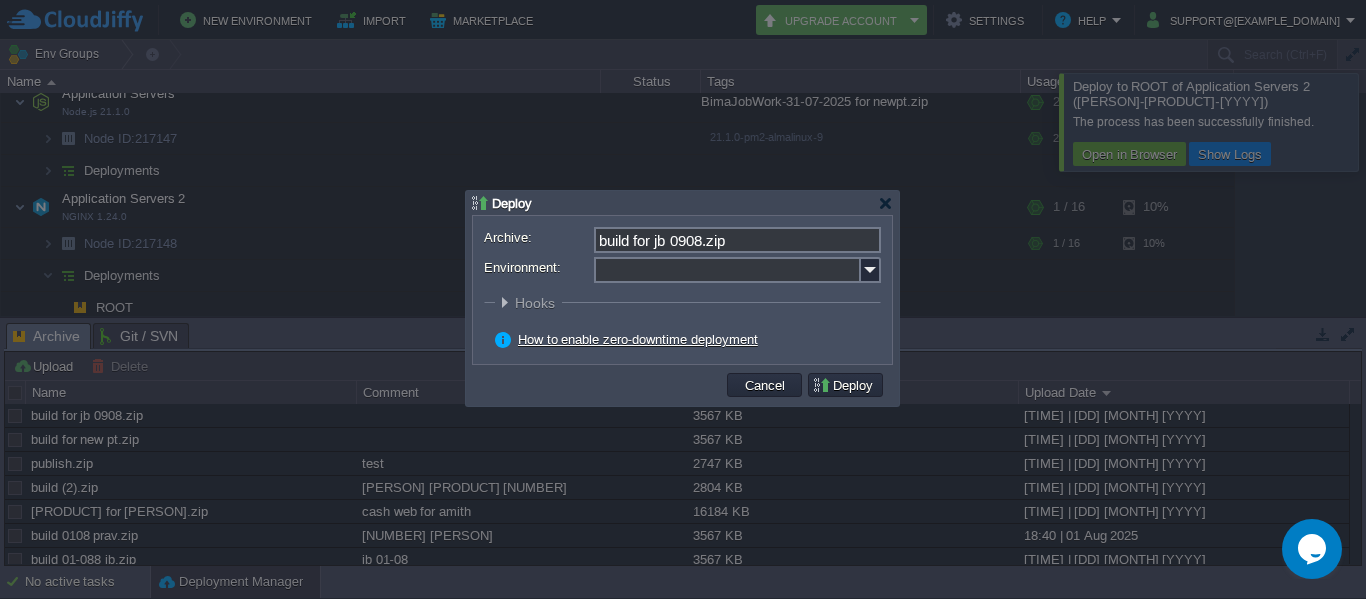 click at bounding box center (871, 270) 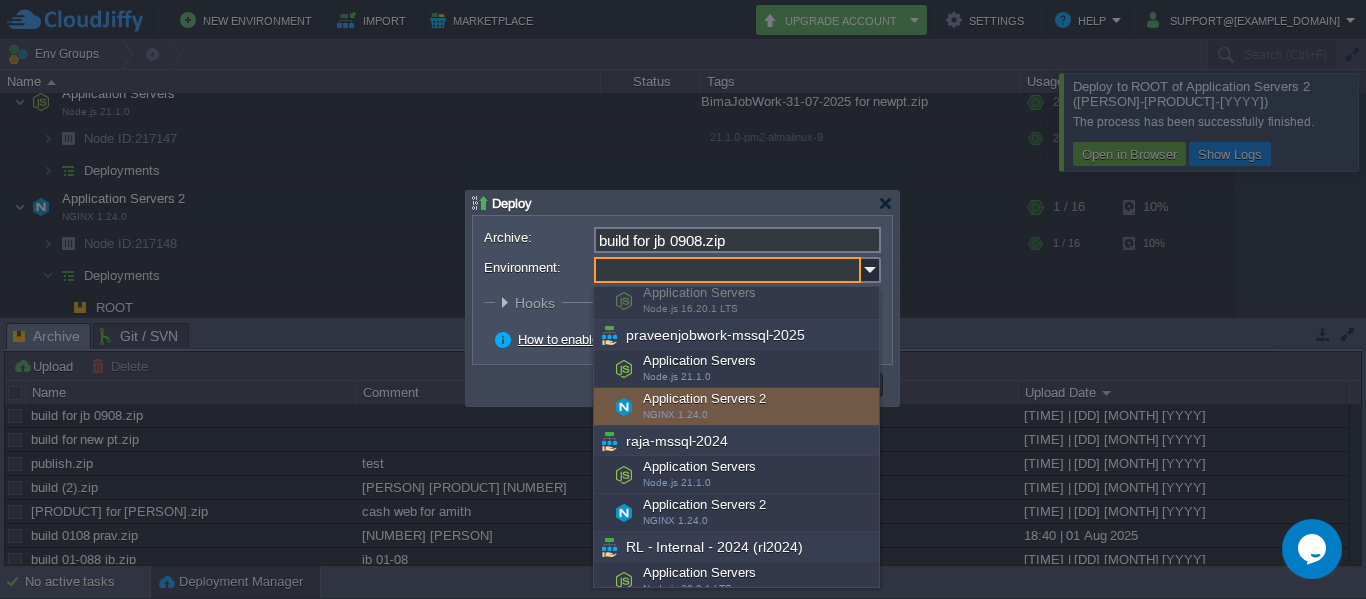 scroll, scrollTop: 526, scrollLeft: 0, axis: vertical 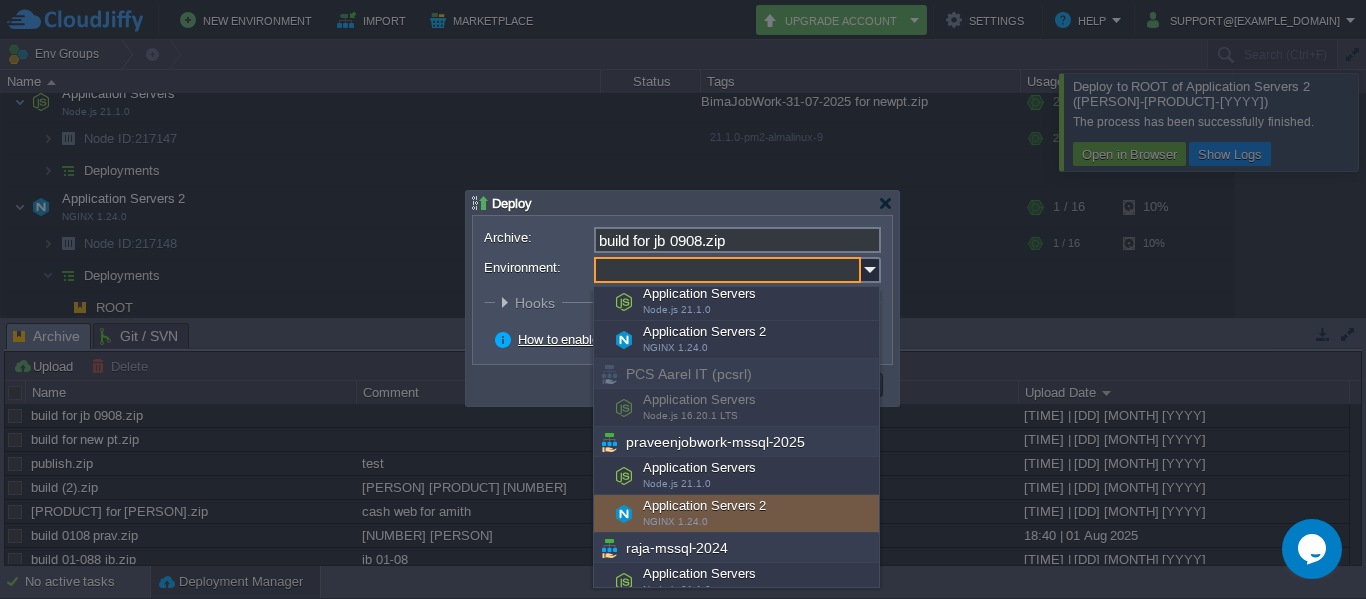 click at bounding box center [683, 299] 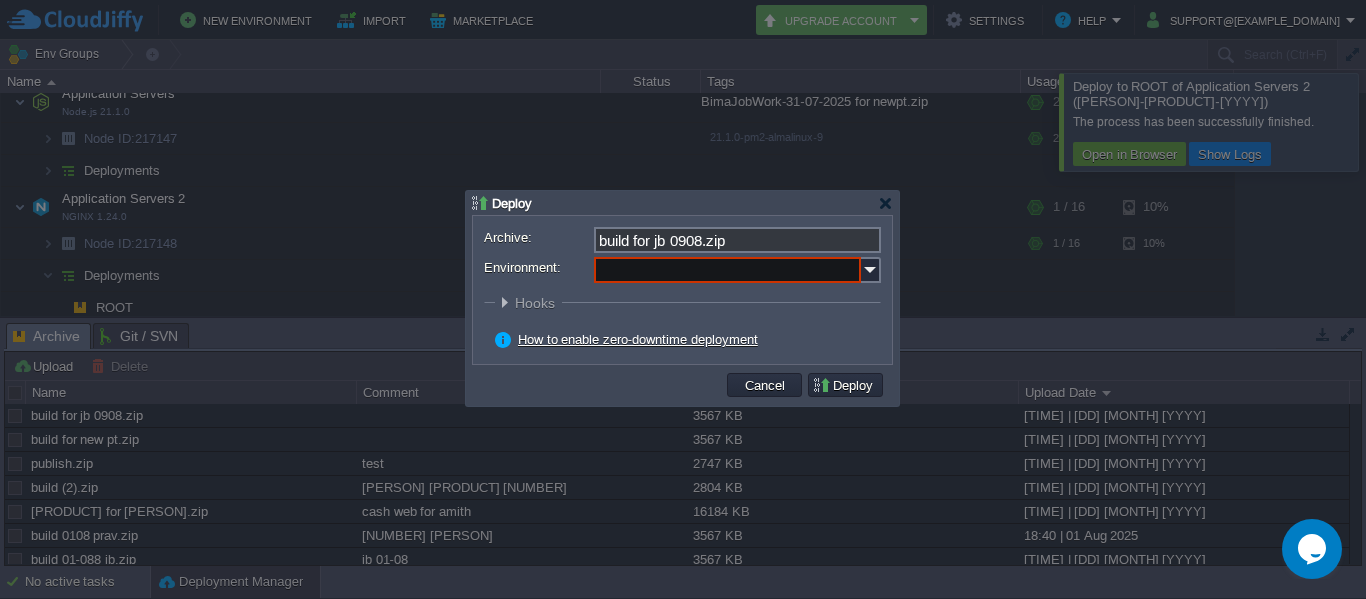 click on "Cancel" at bounding box center [765, 385] 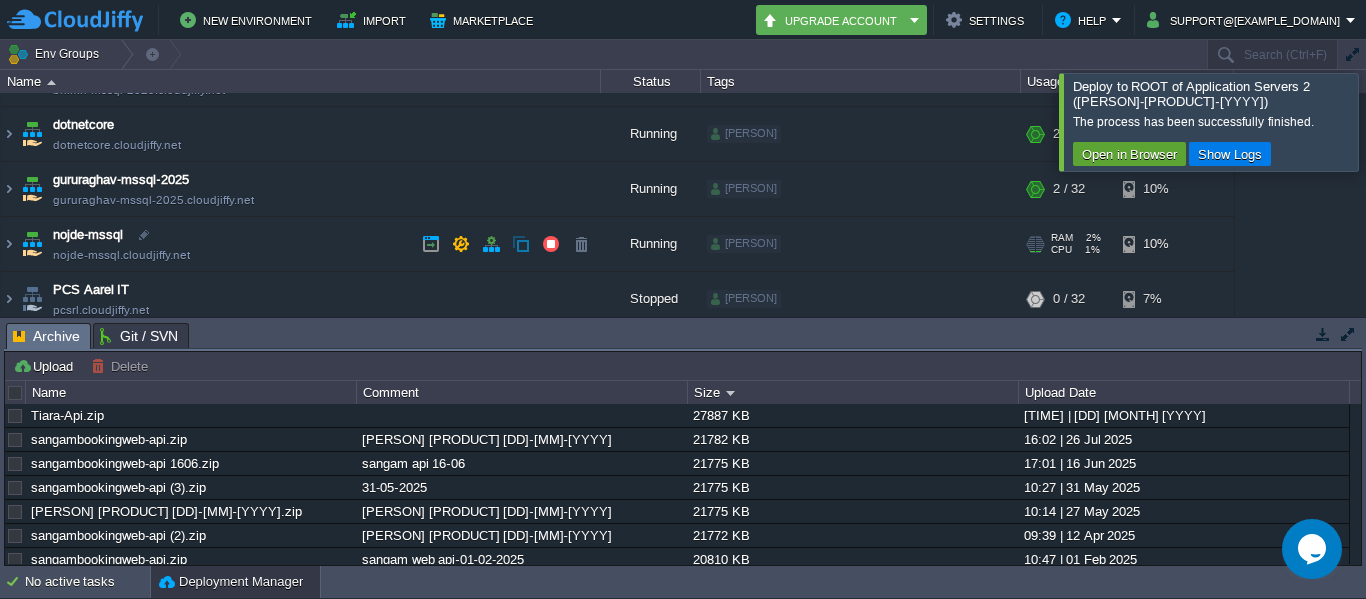 scroll, scrollTop: 0, scrollLeft: 0, axis: both 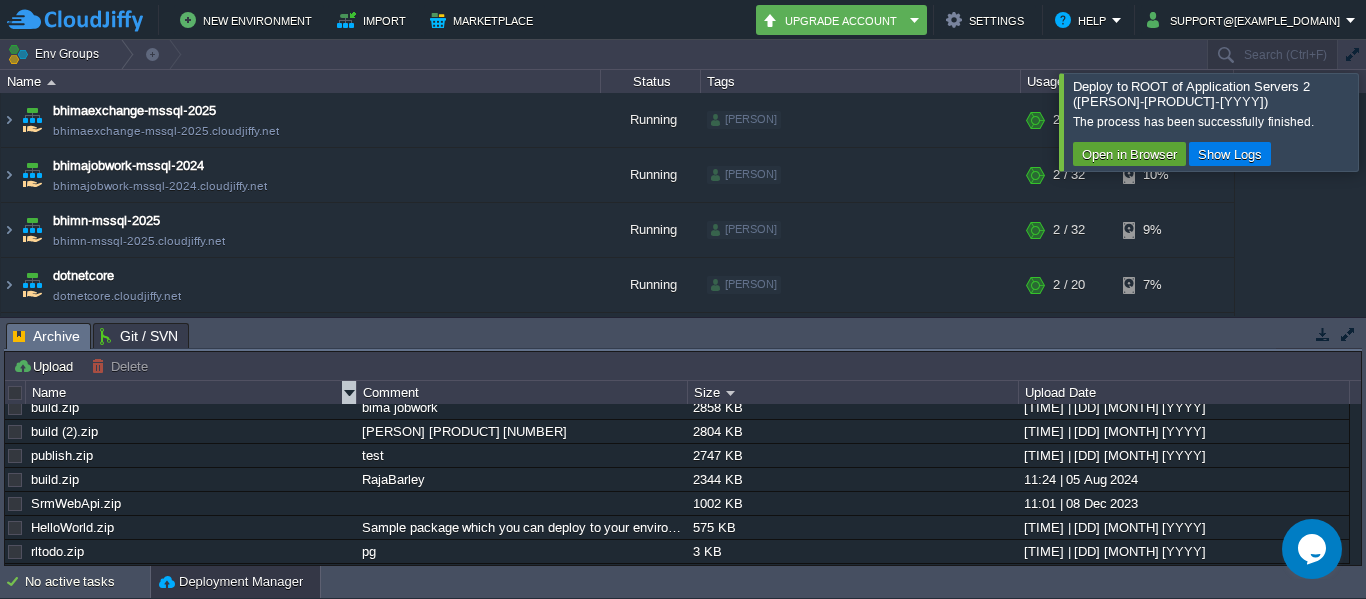 click on "Name" at bounding box center [191, 392] 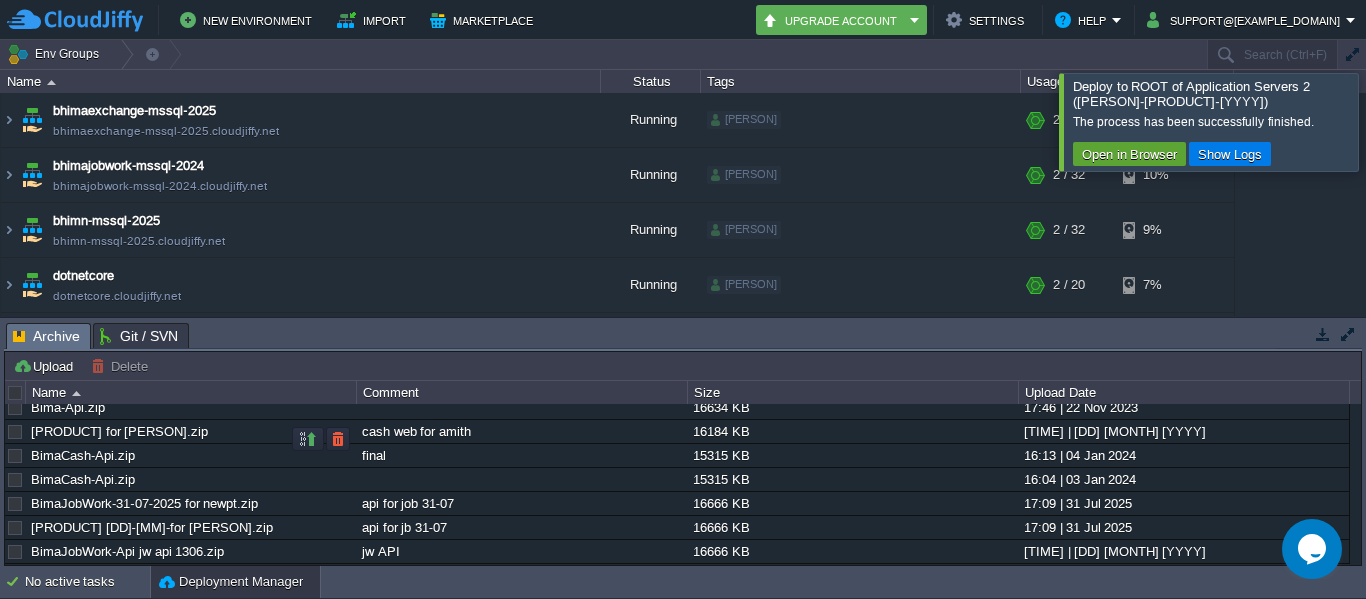 scroll, scrollTop: 0, scrollLeft: 0, axis: both 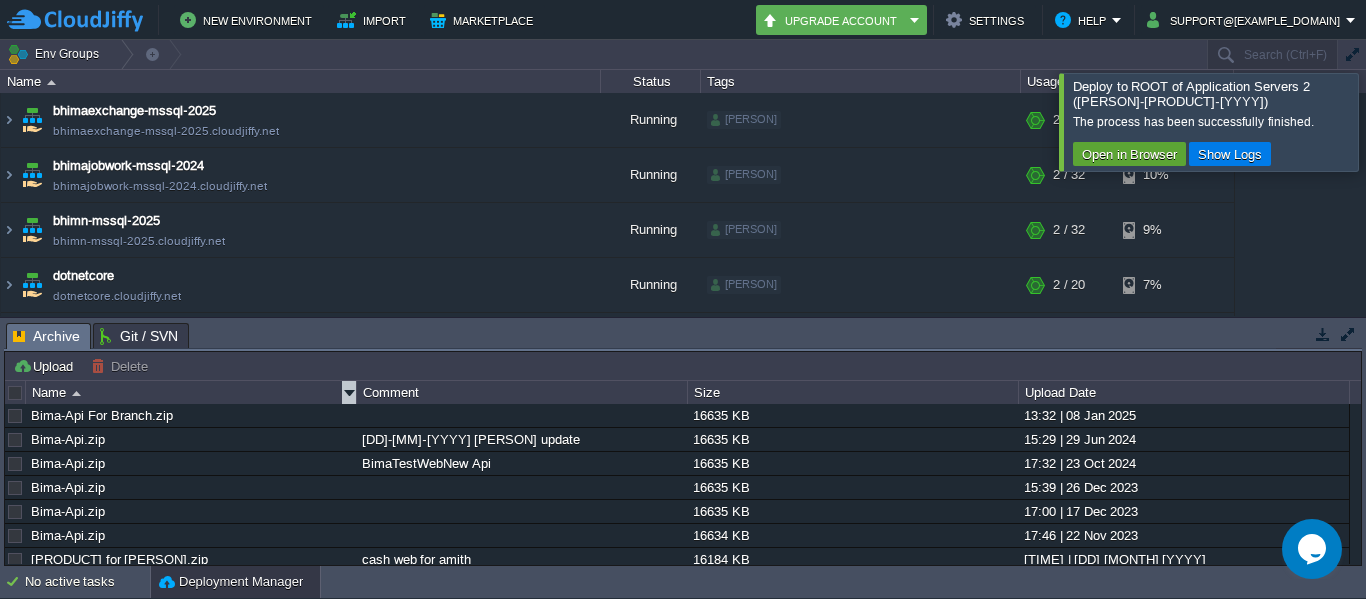 click on "Name" at bounding box center [191, 392] 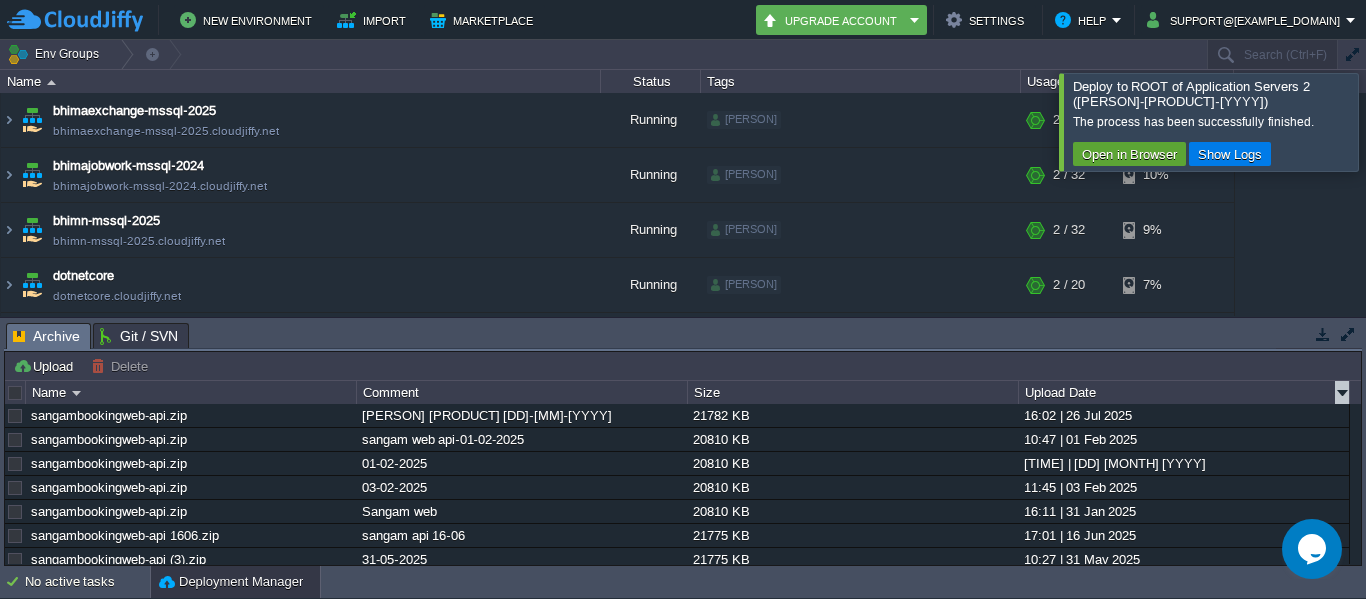 click on "Upload Date" at bounding box center (1184, 392) 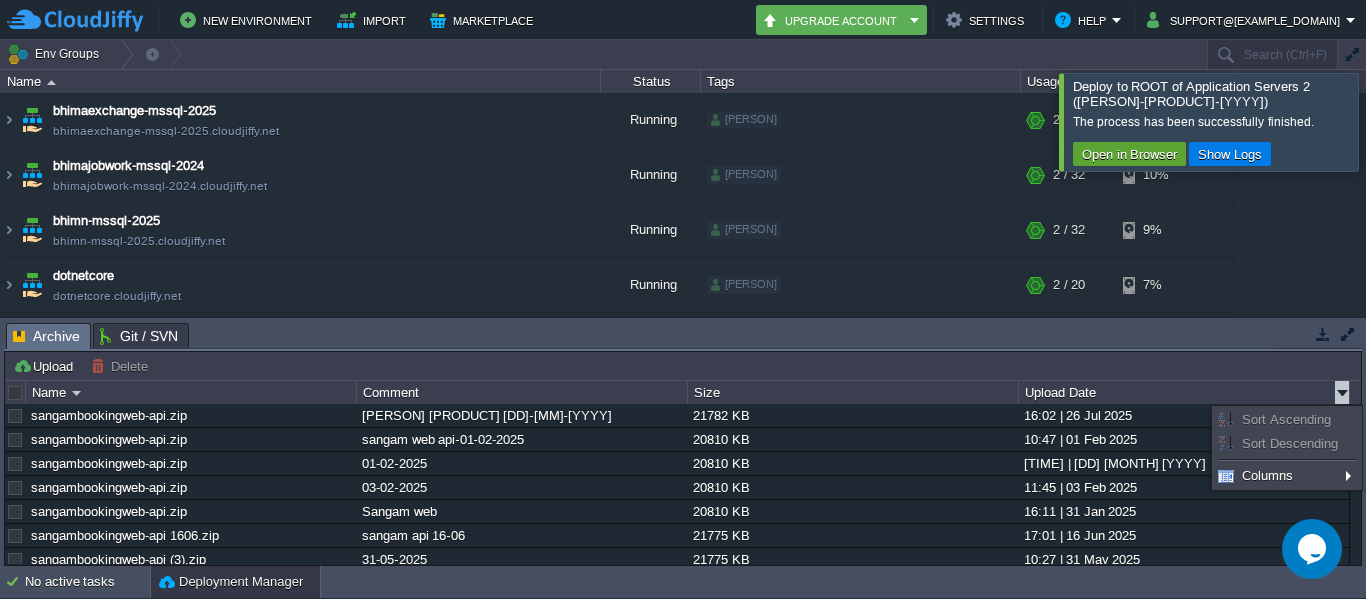 click on "Sort Ascending" at bounding box center (1286, 419) 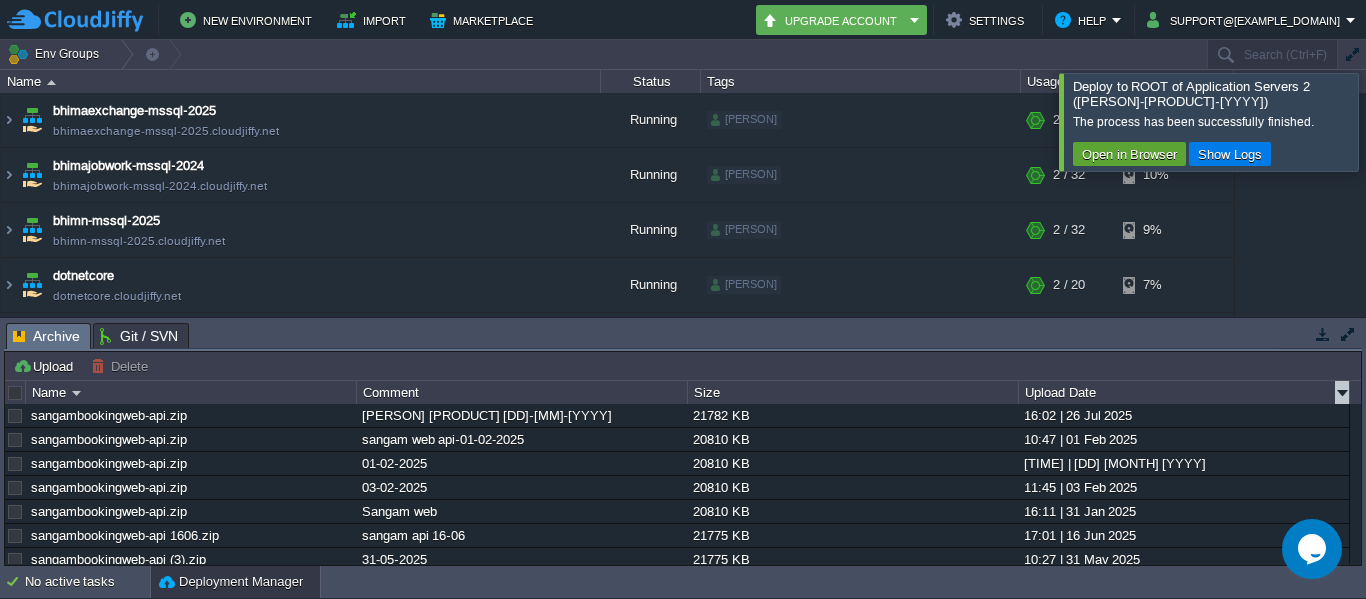 click at bounding box center (1342, 392) 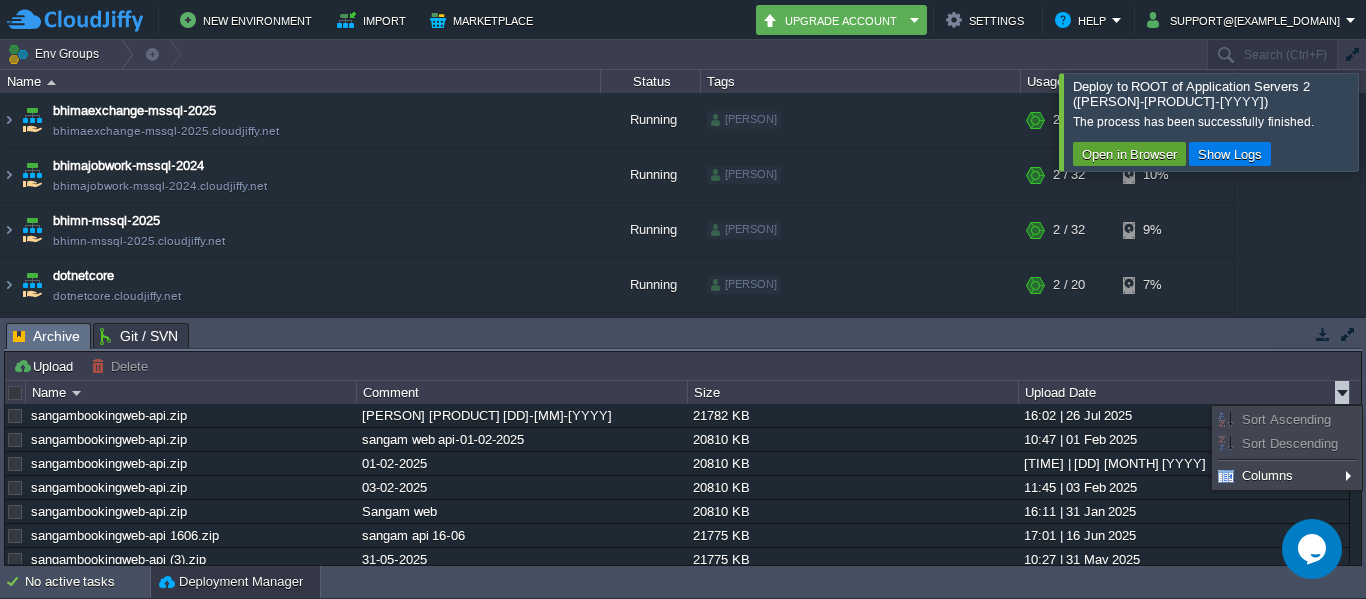 click on "Sort Descending" at bounding box center (1290, 443) 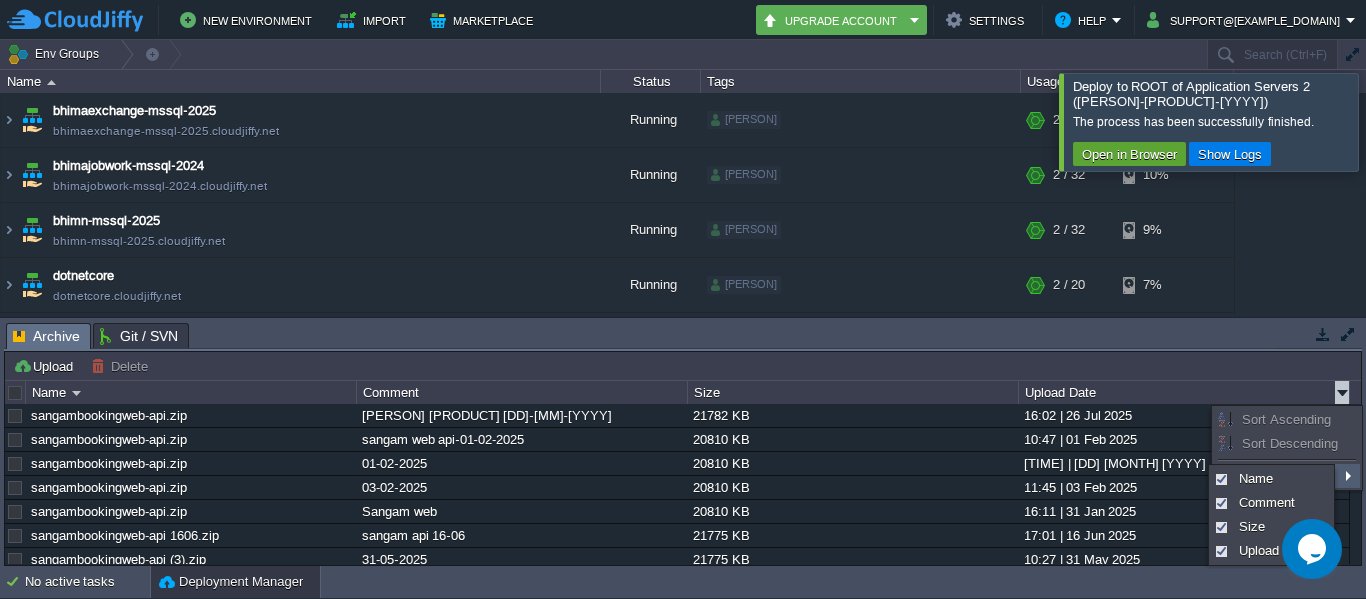 click on "Sort Descending" at bounding box center (1290, 443) 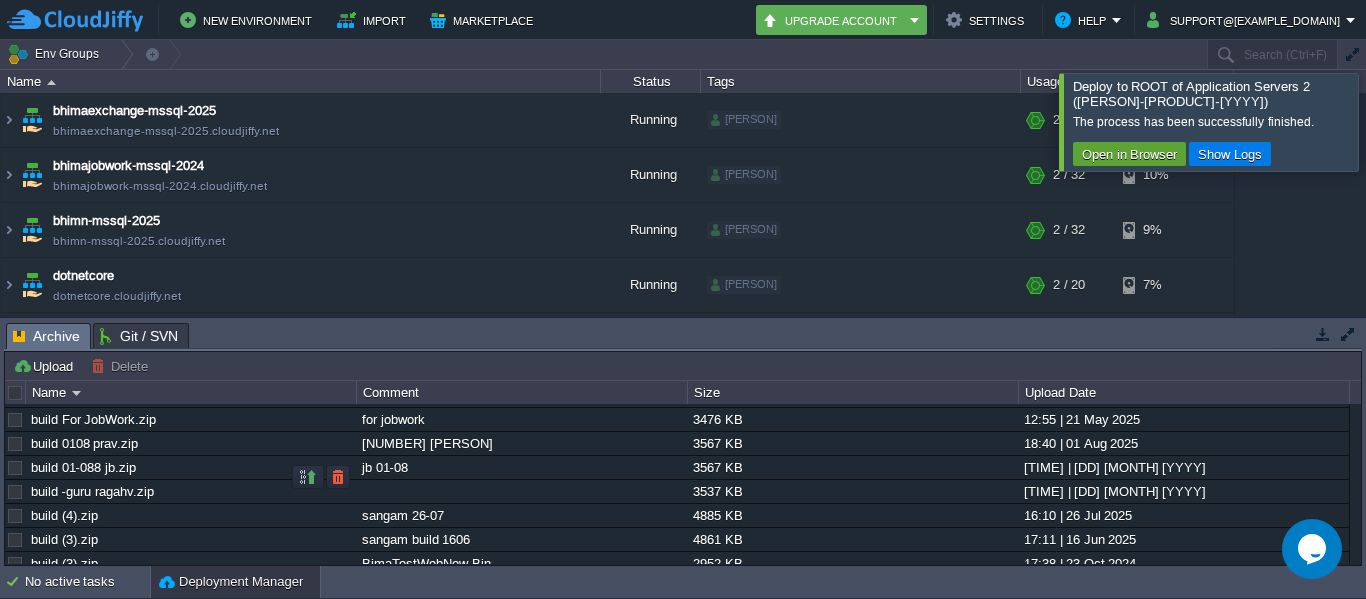 scroll, scrollTop: 1240, scrollLeft: 0, axis: vertical 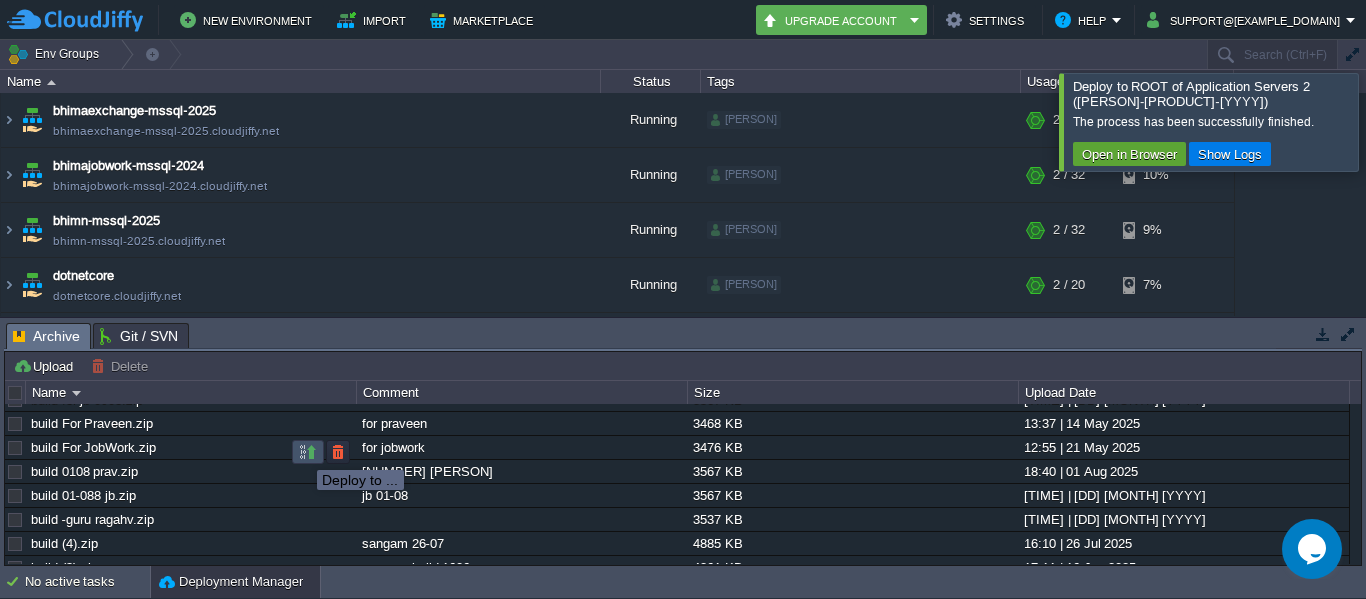 click at bounding box center [308, 452] 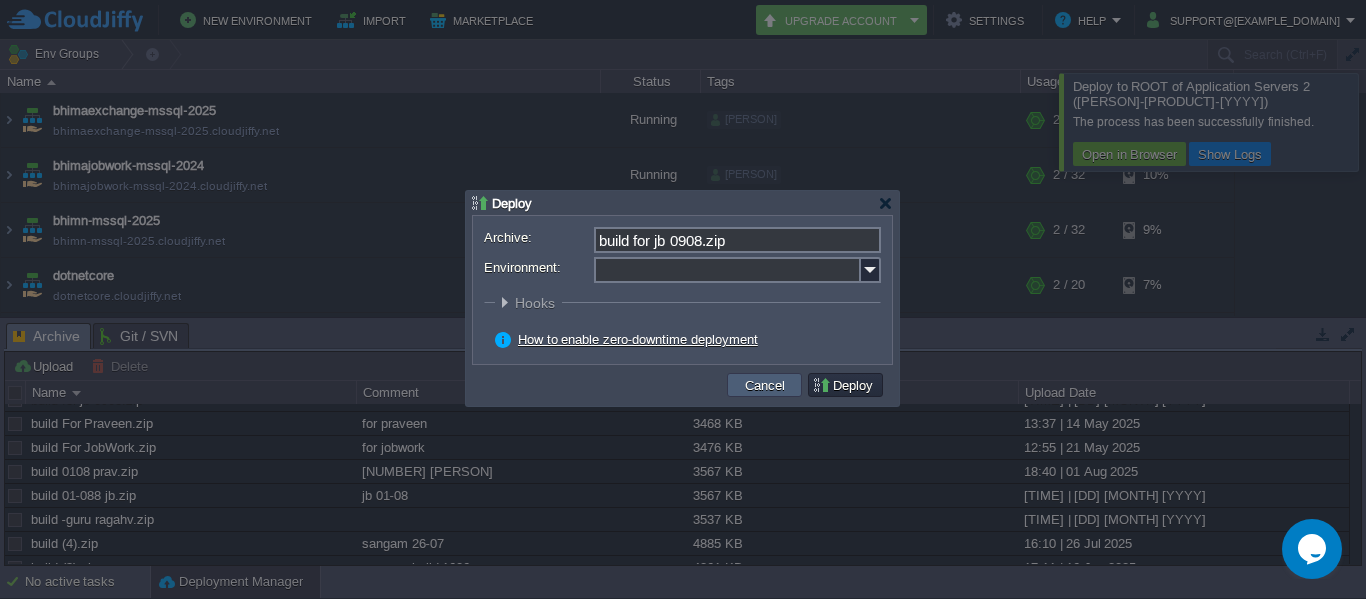 click on "Cancel" at bounding box center [765, 385] 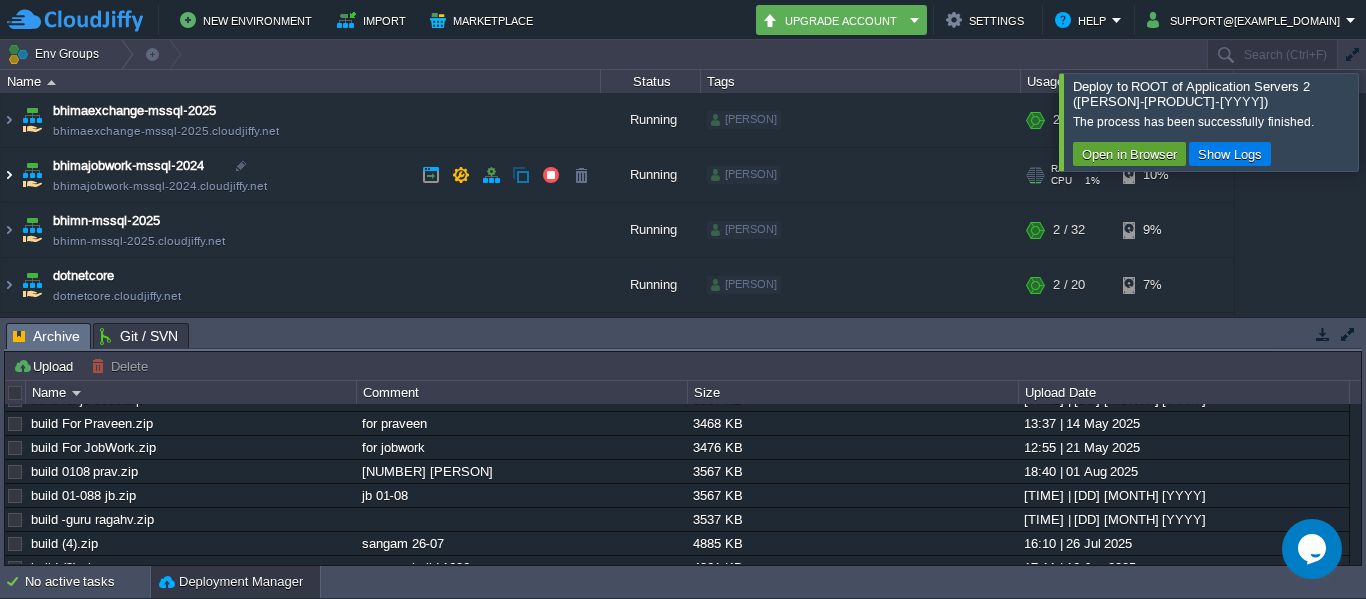 click at bounding box center [9, 175] 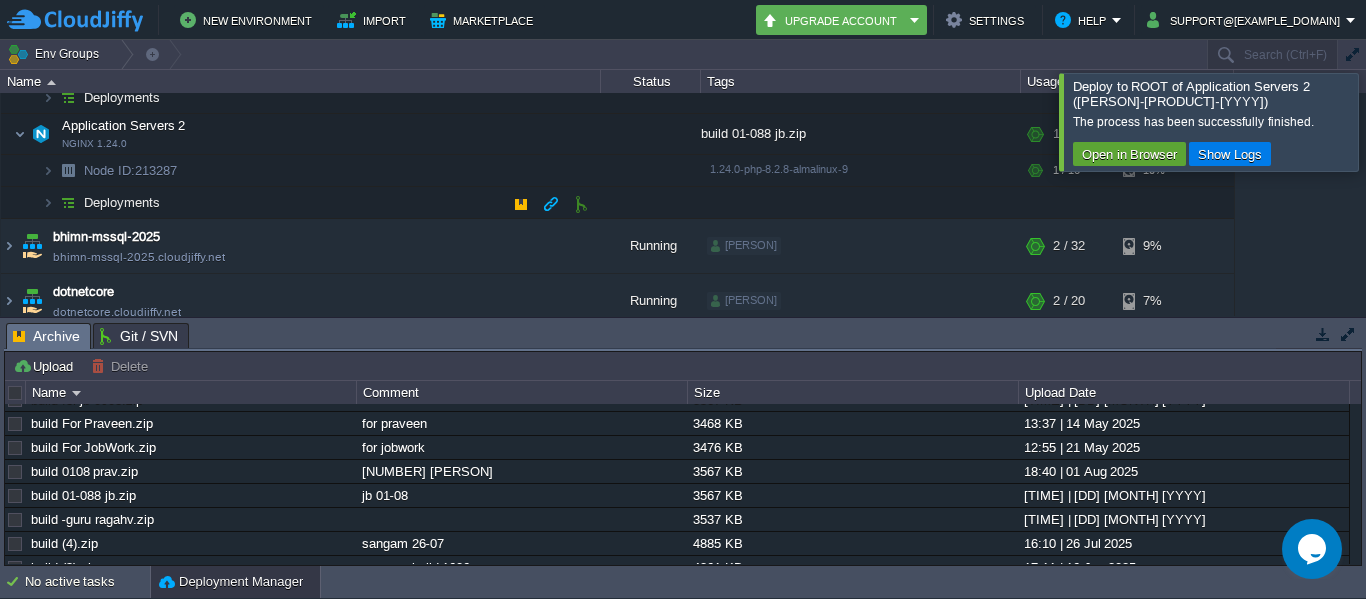 scroll, scrollTop: 200, scrollLeft: 0, axis: vertical 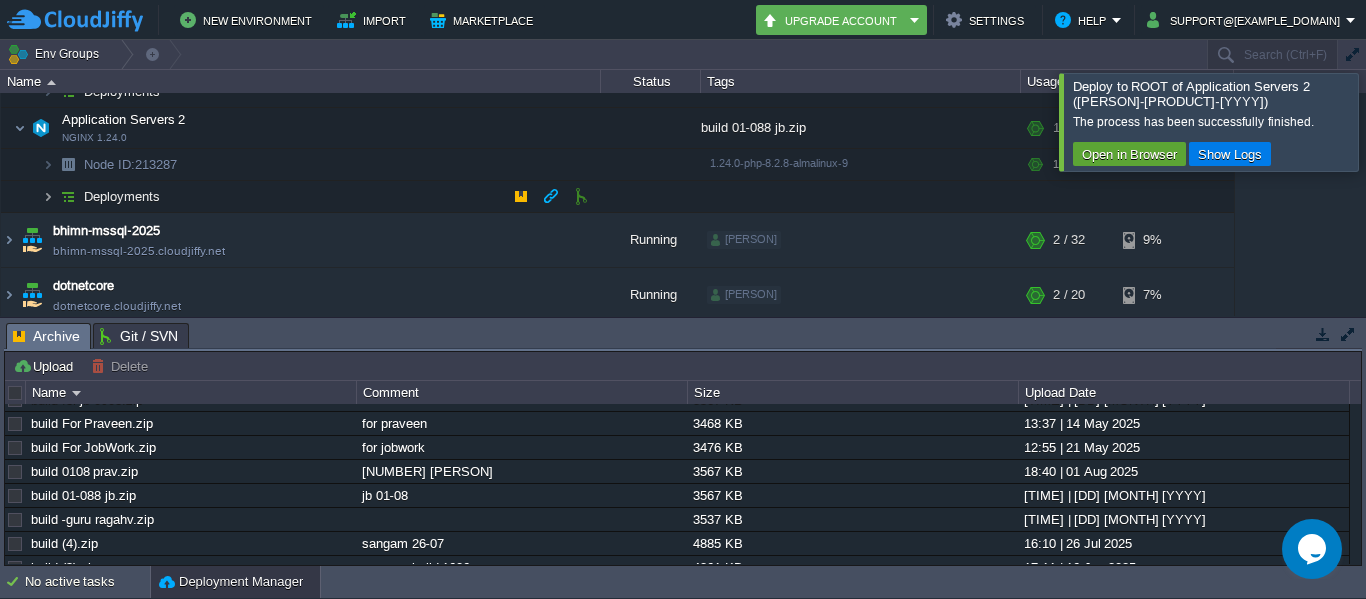click at bounding box center (48, 196) 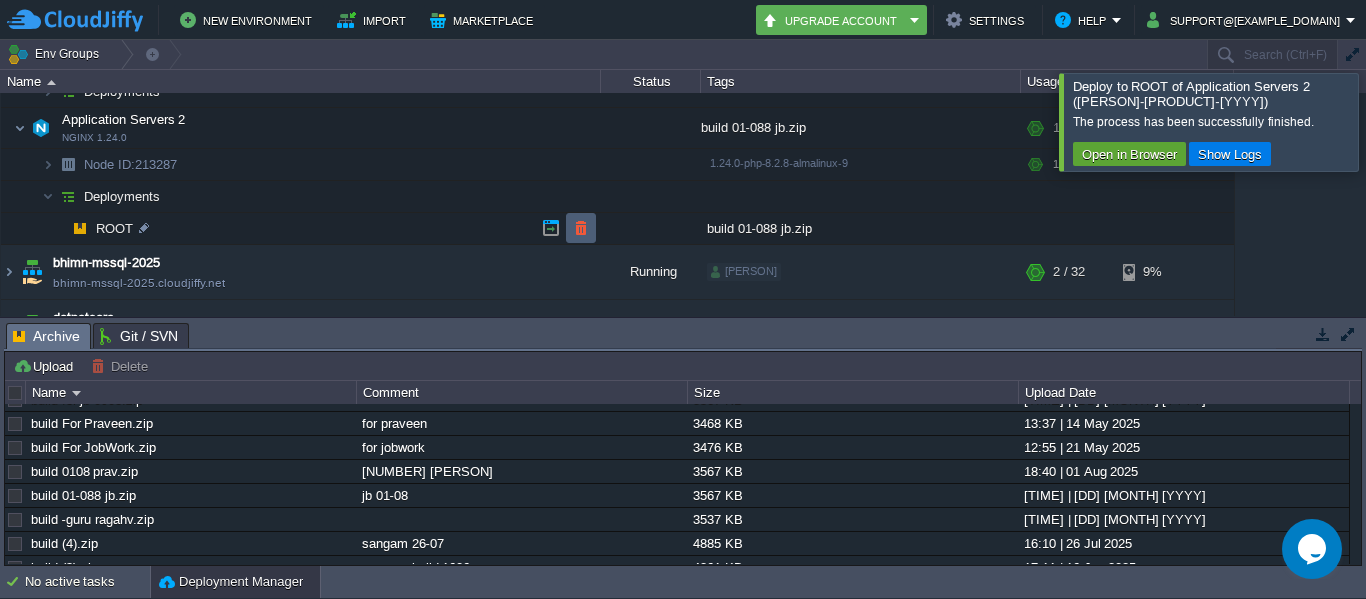 click at bounding box center [581, 228] 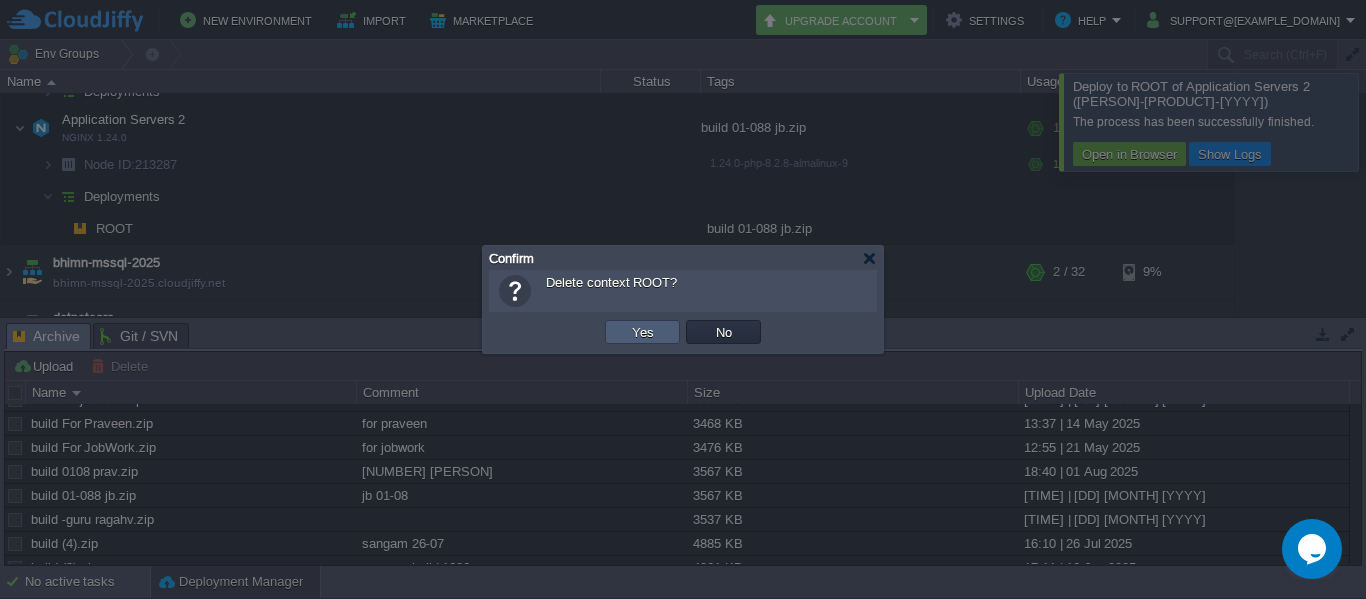 drag, startPoint x: 653, startPoint y: 334, endPoint x: 670, endPoint y: 339, distance: 17.720045 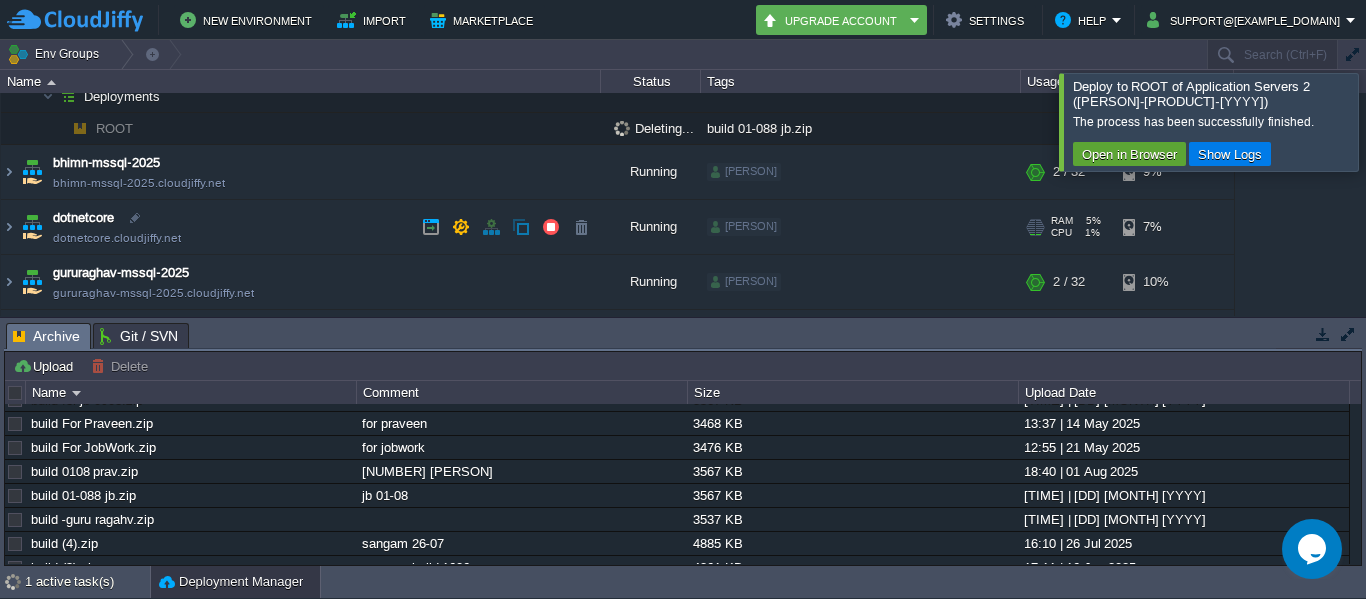 scroll, scrollTop: 200, scrollLeft: 0, axis: vertical 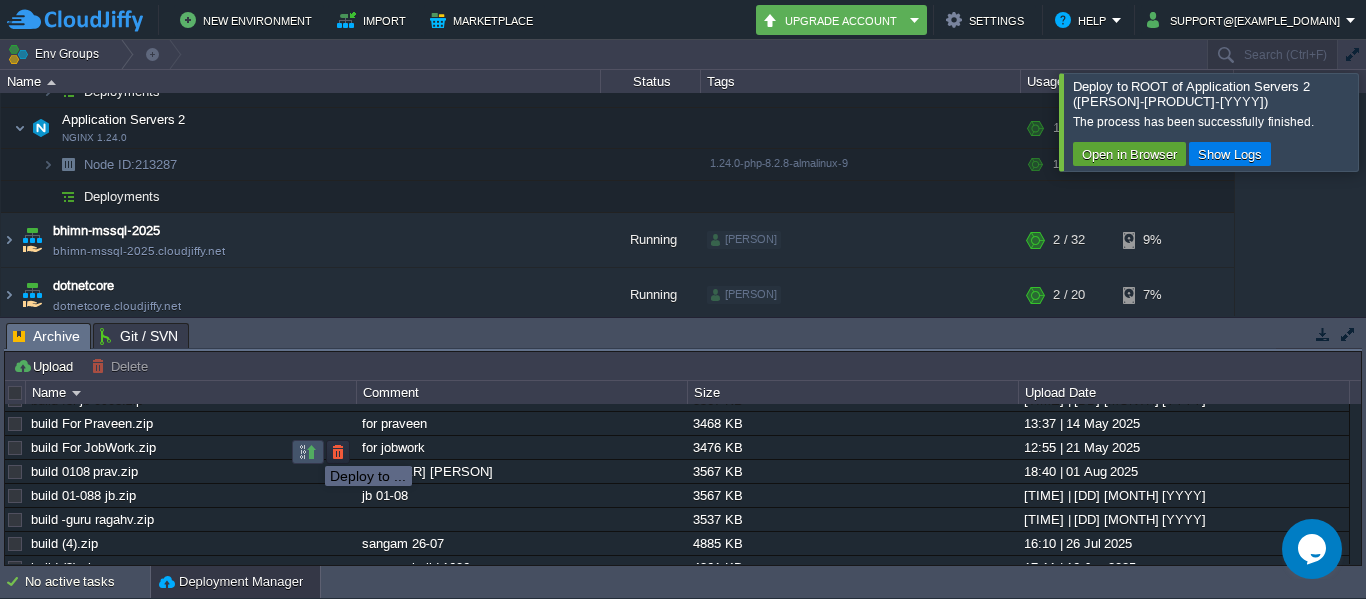click at bounding box center [308, 452] 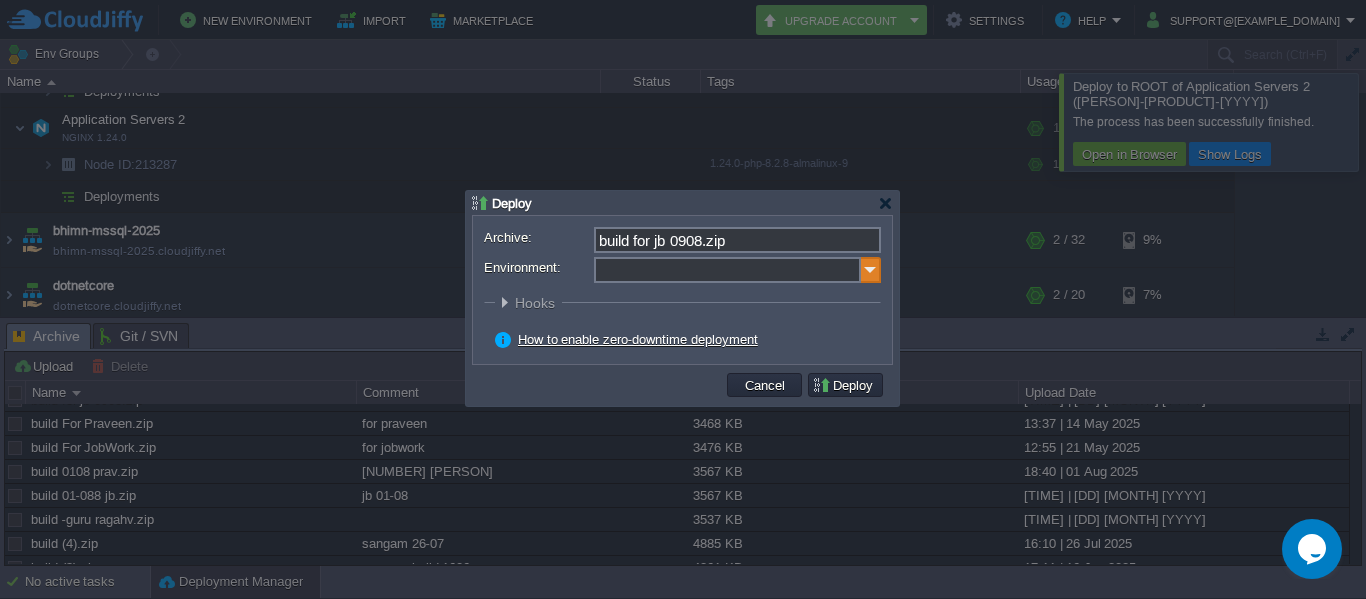 click at bounding box center (871, 270) 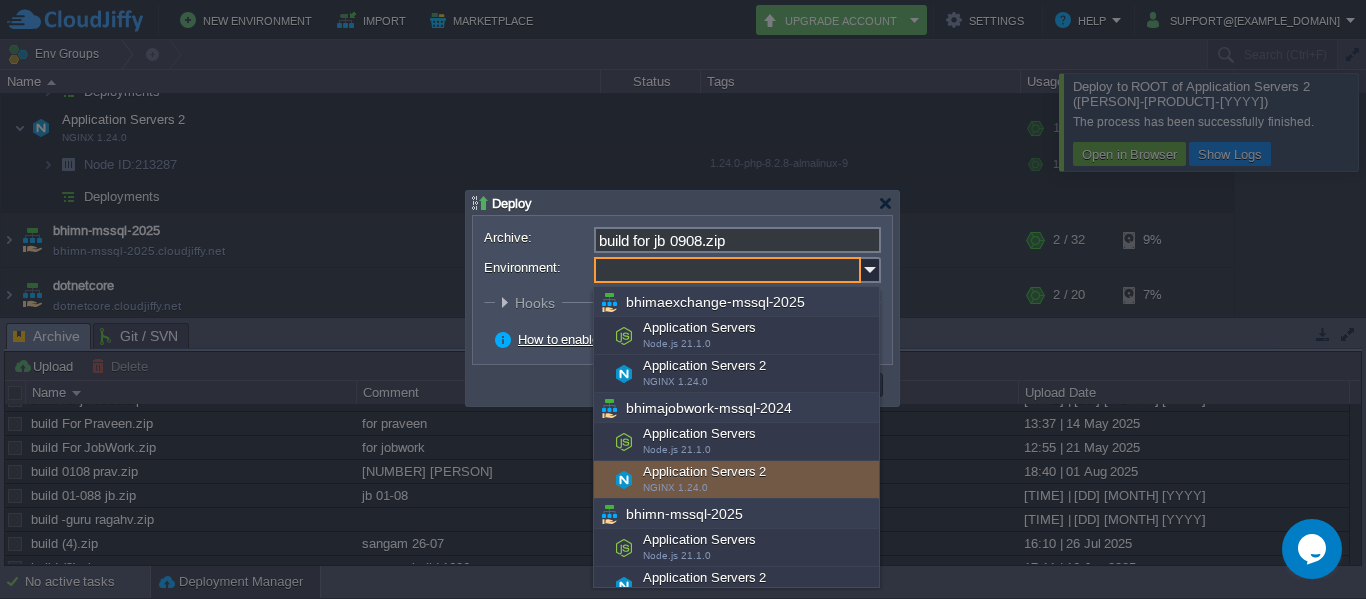 click on "Application Servers 2 NGINX 1.24.0" at bounding box center [736, 480] 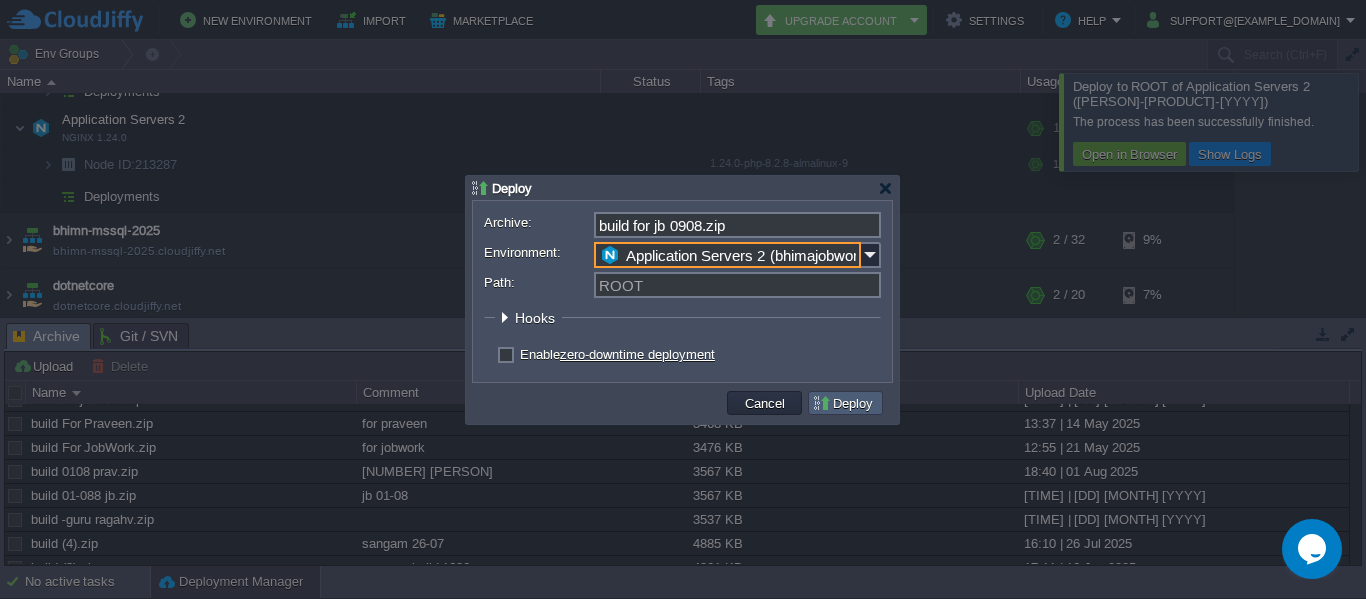 click on "Deploy" at bounding box center (845, 403) 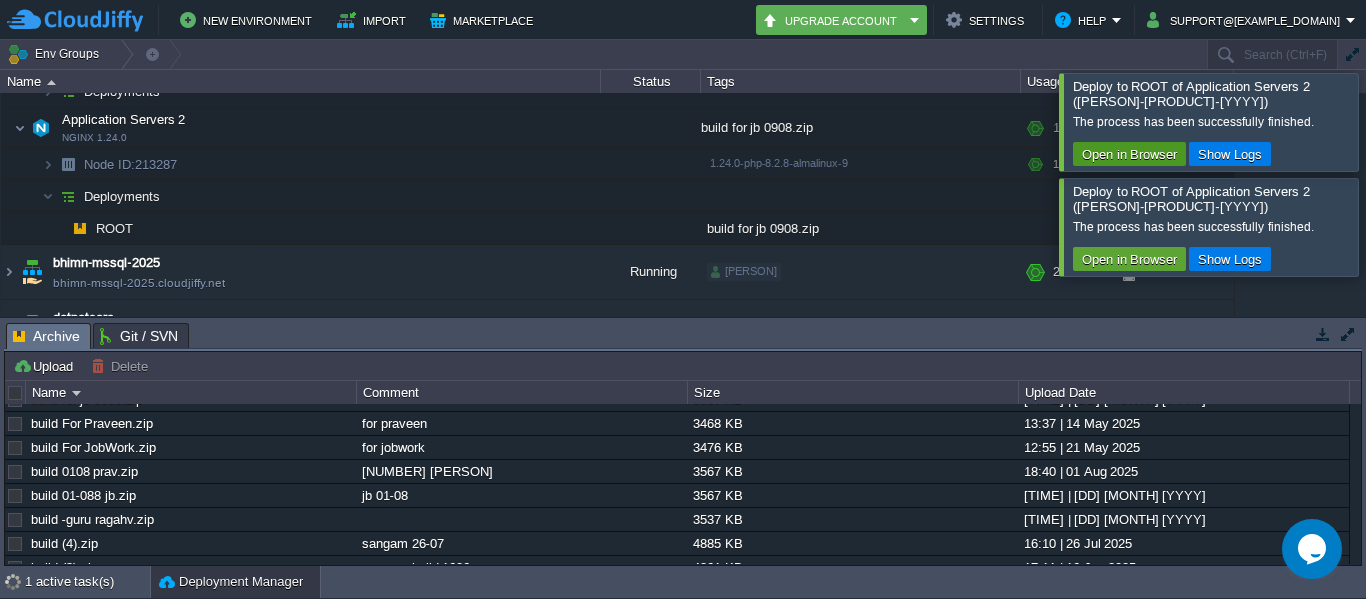 click on "Open in Browser" at bounding box center (1129, 154) 